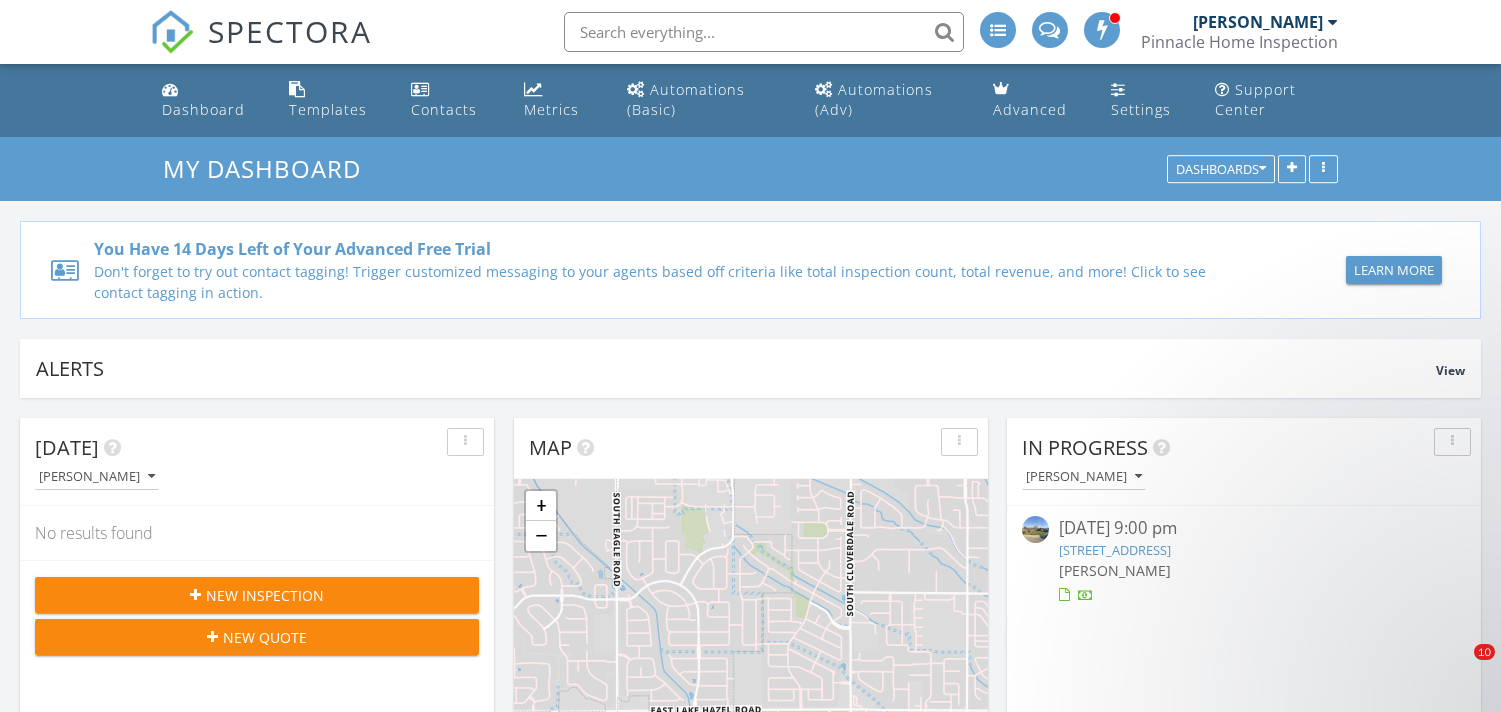 scroll, scrollTop: 0, scrollLeft: 0, axis: both 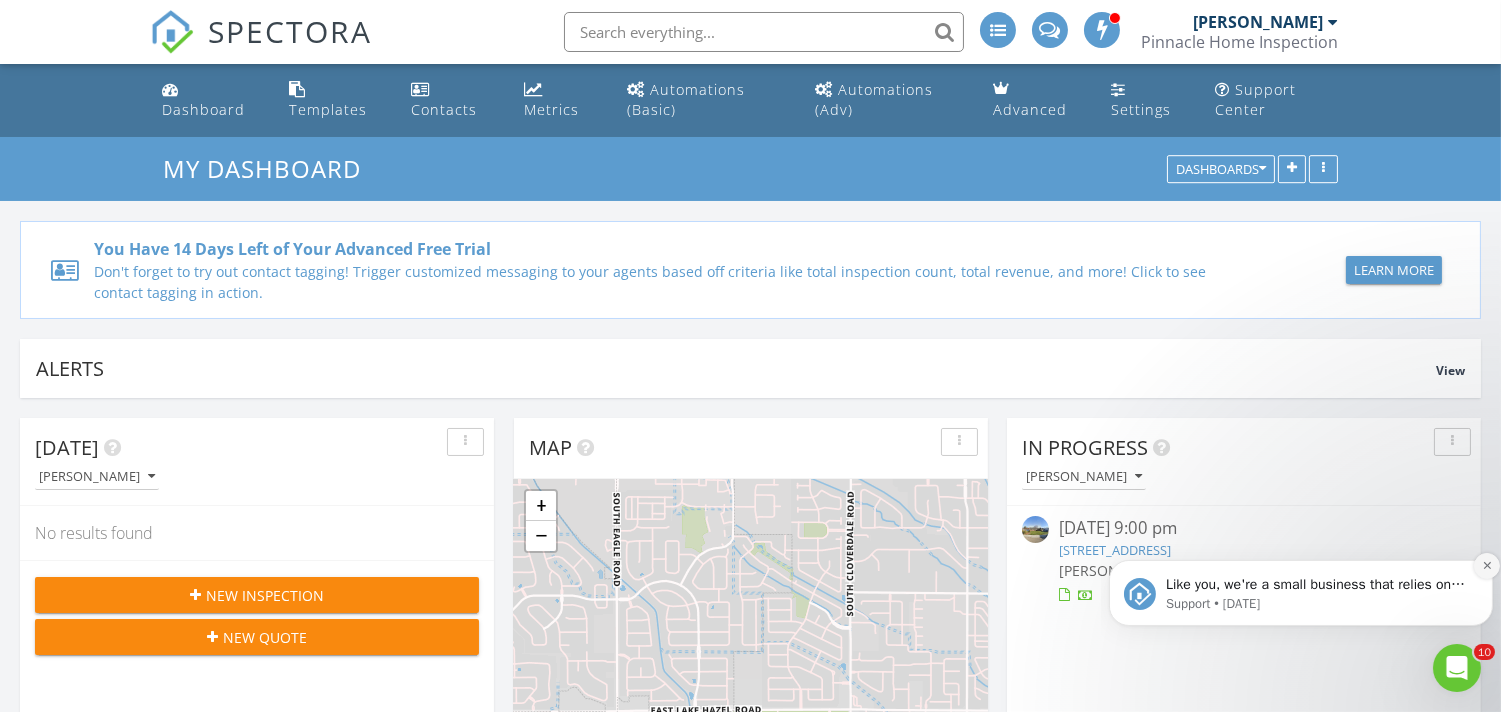 click 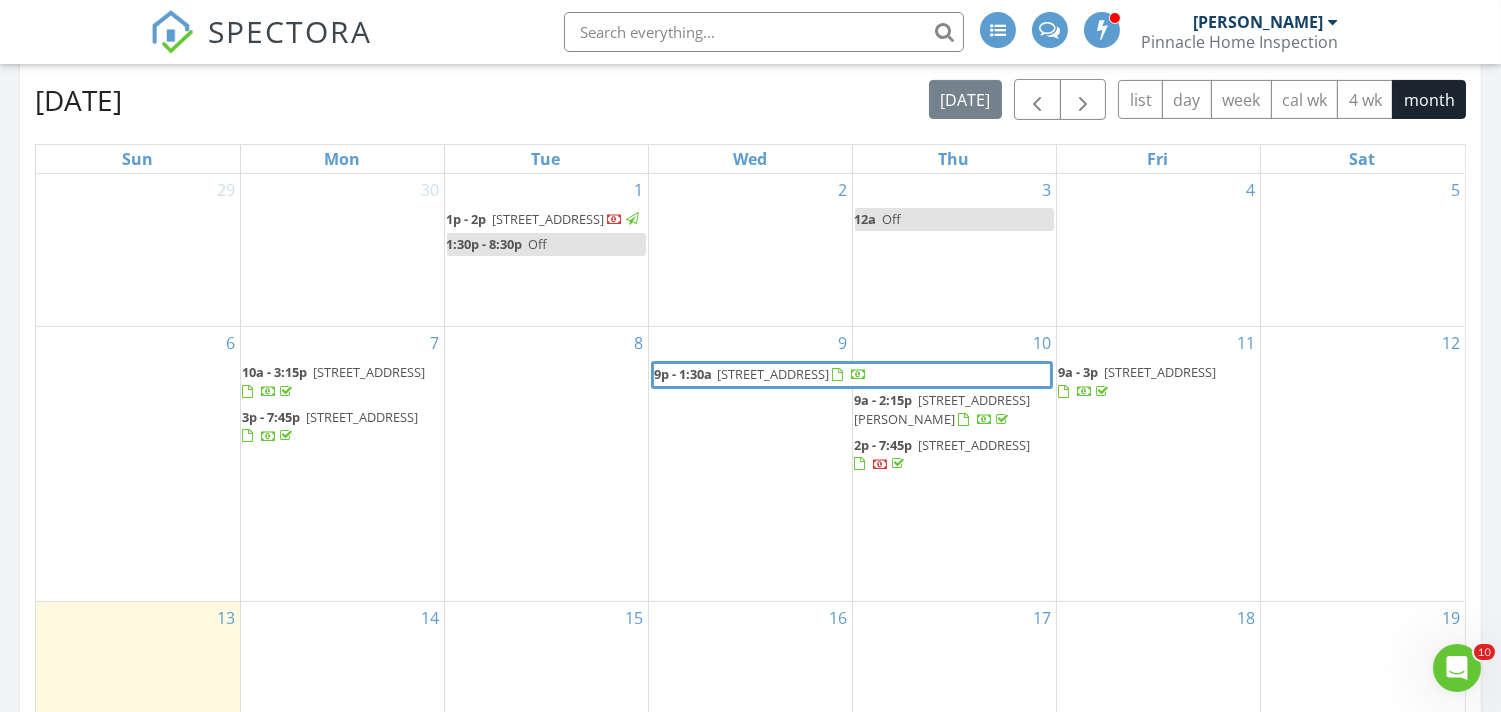scroll, scrollTop: 1020, scrollLeft: 0, axis: vertical 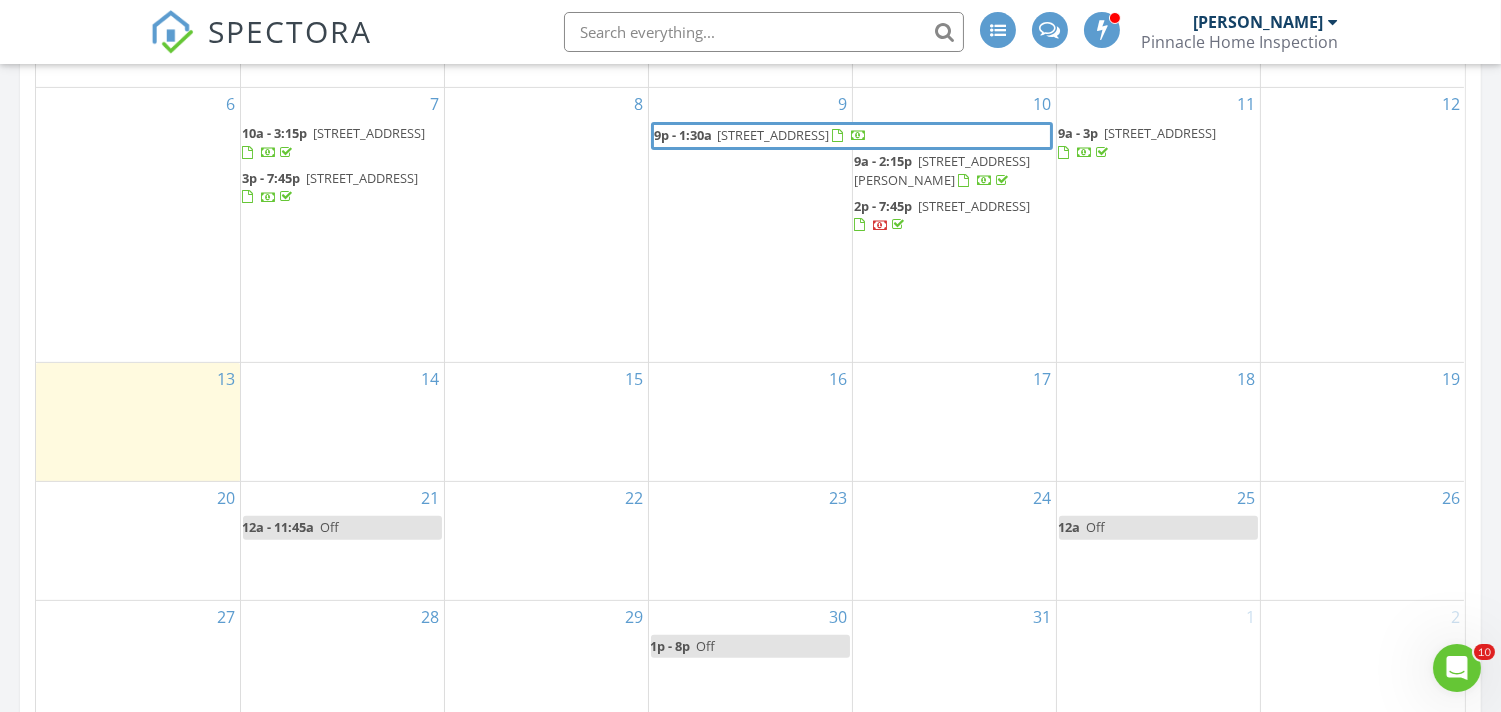 click on "15" at bounding box center (546, 422) 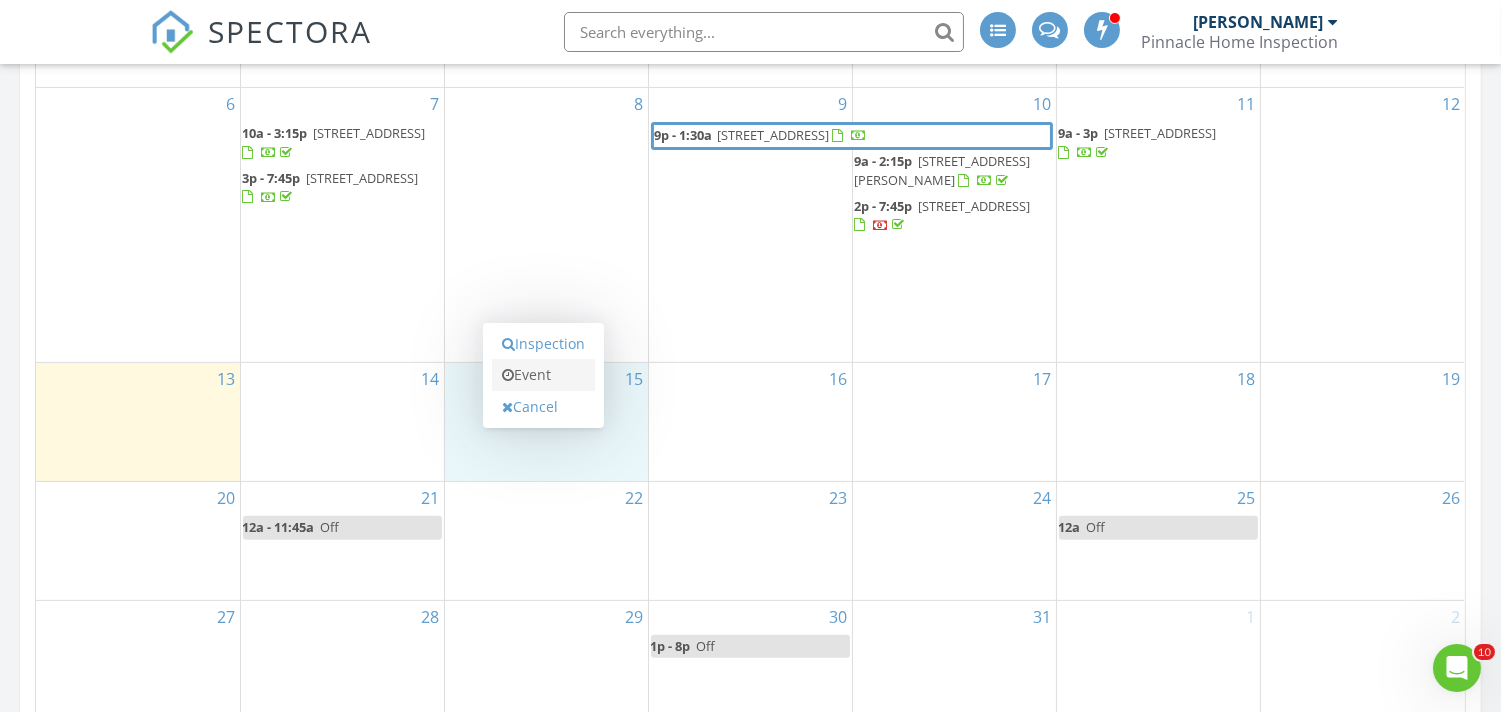 click on "Event" at bounding box center [543, 375] 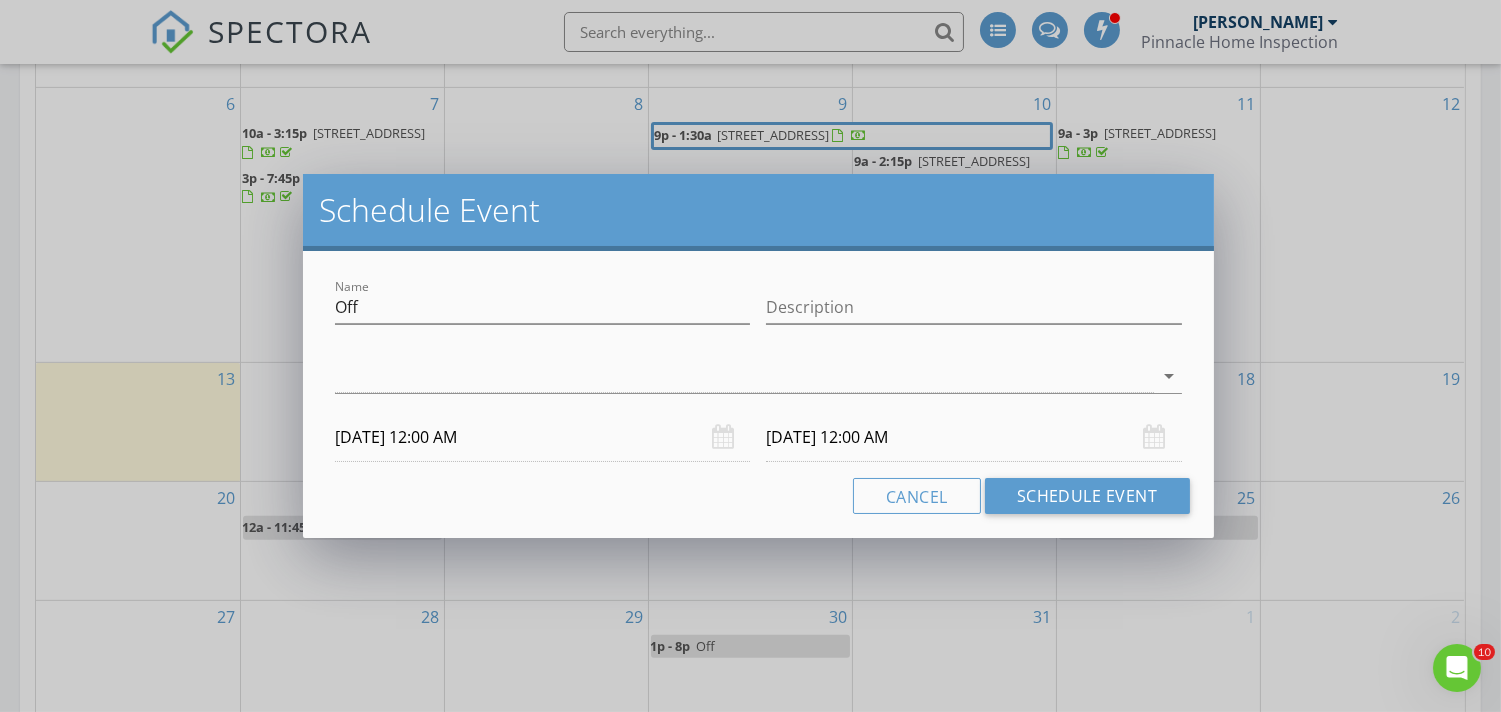 click on "arrow_drop_down" at bounding box center (758, 386) 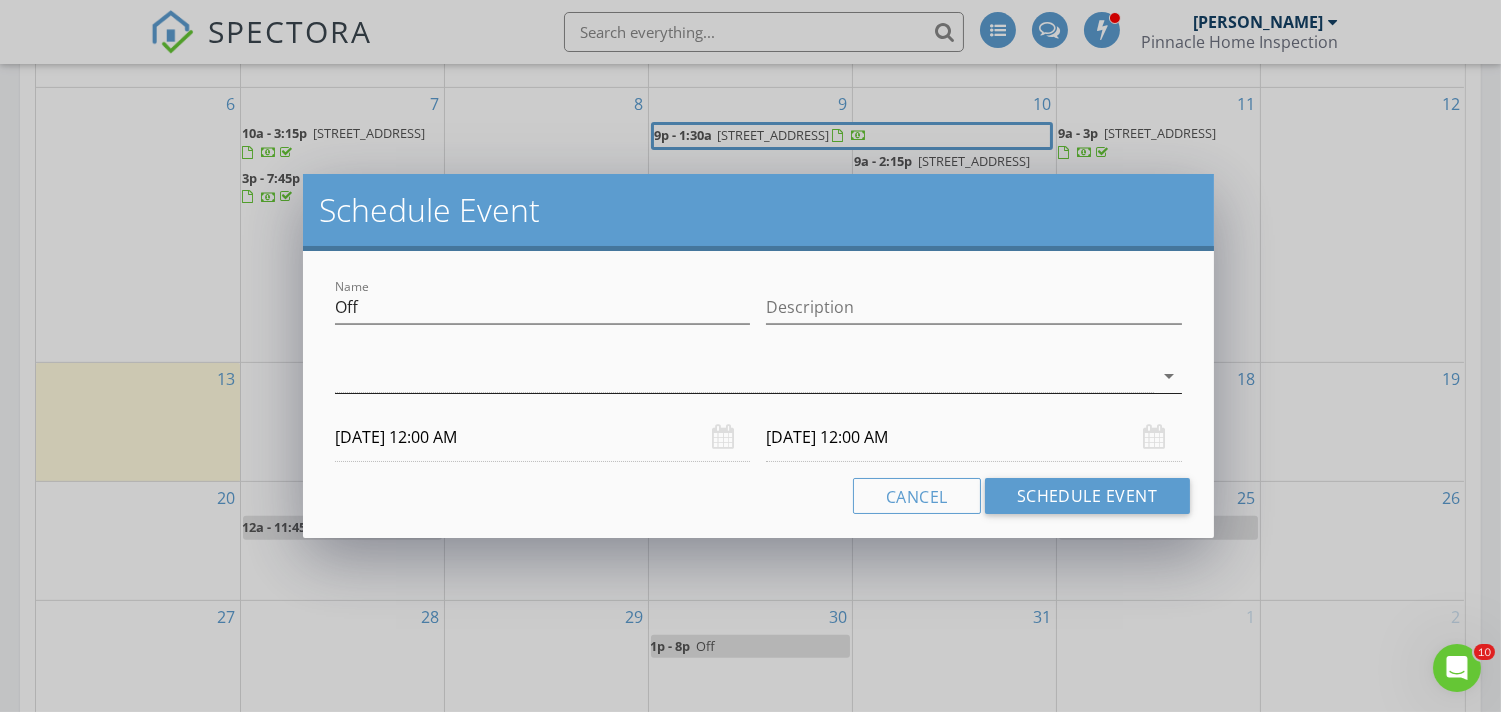 click at bounding box center (744, 376) 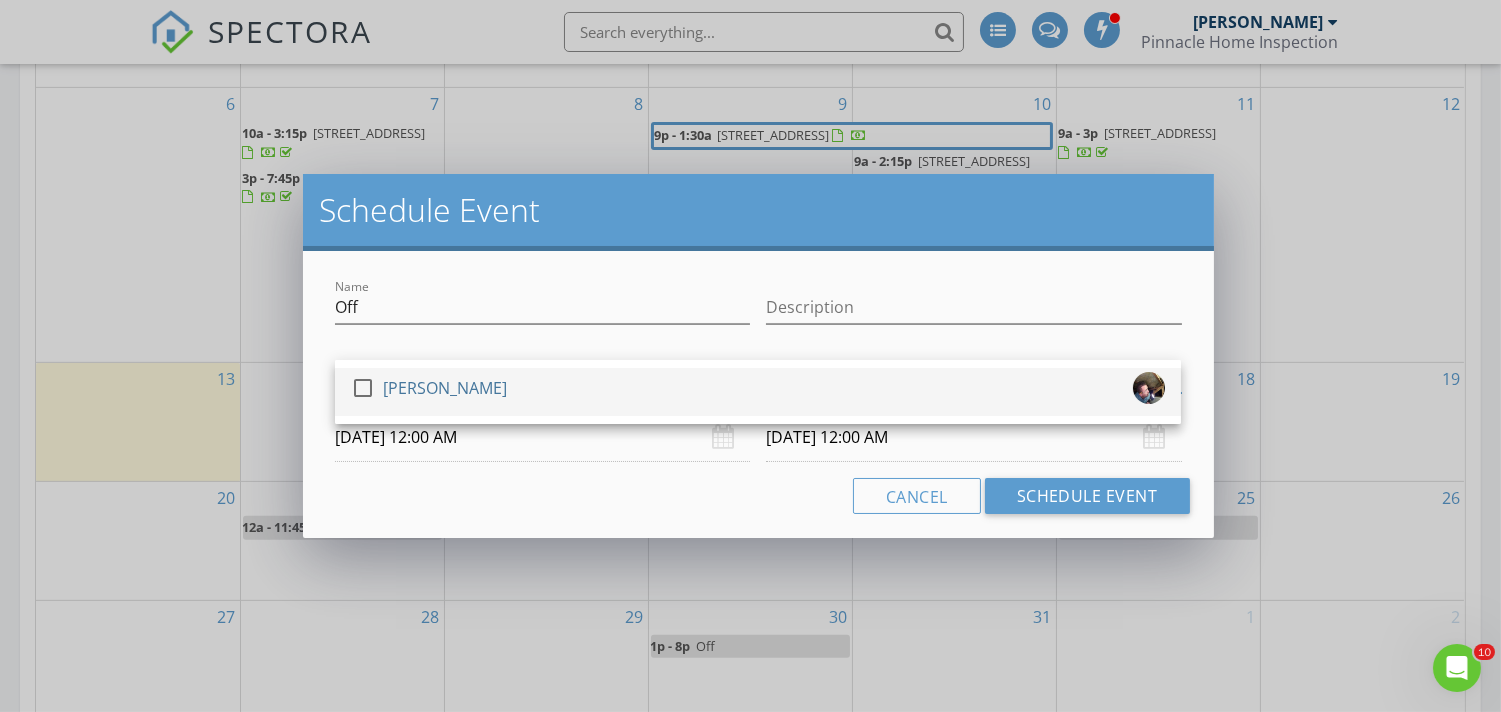 click at bounding box center (363, 388) 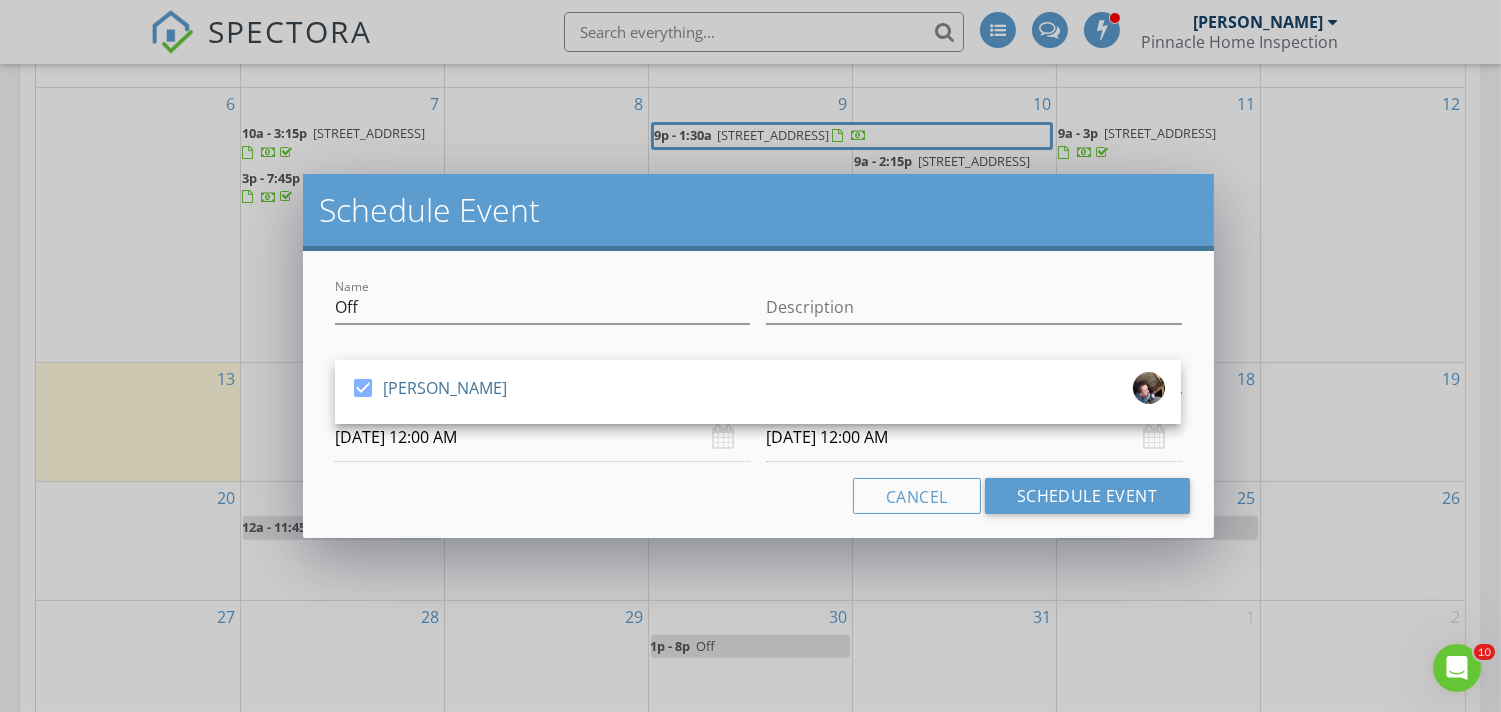 click on "[DATE] 12:00 AM" at bounding box center [542, 437] 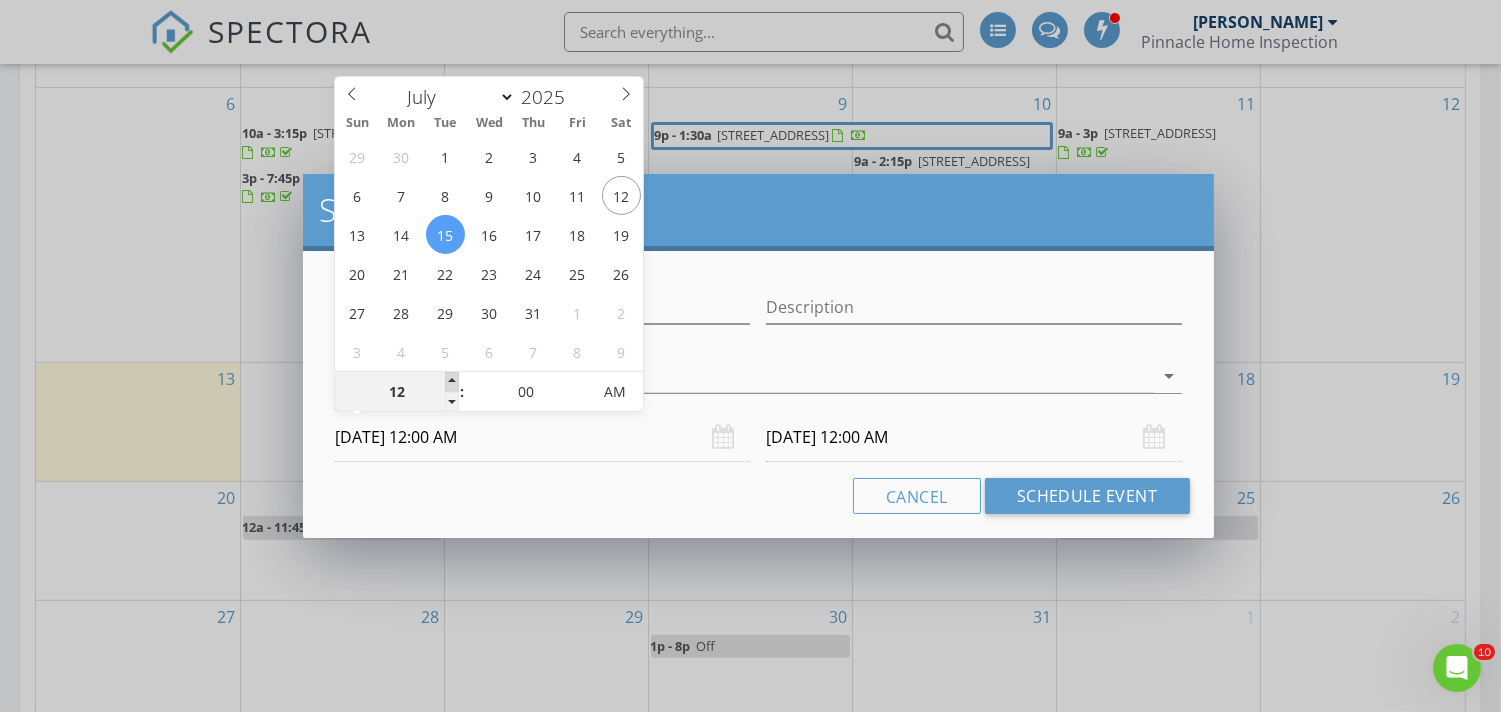 type on "01" 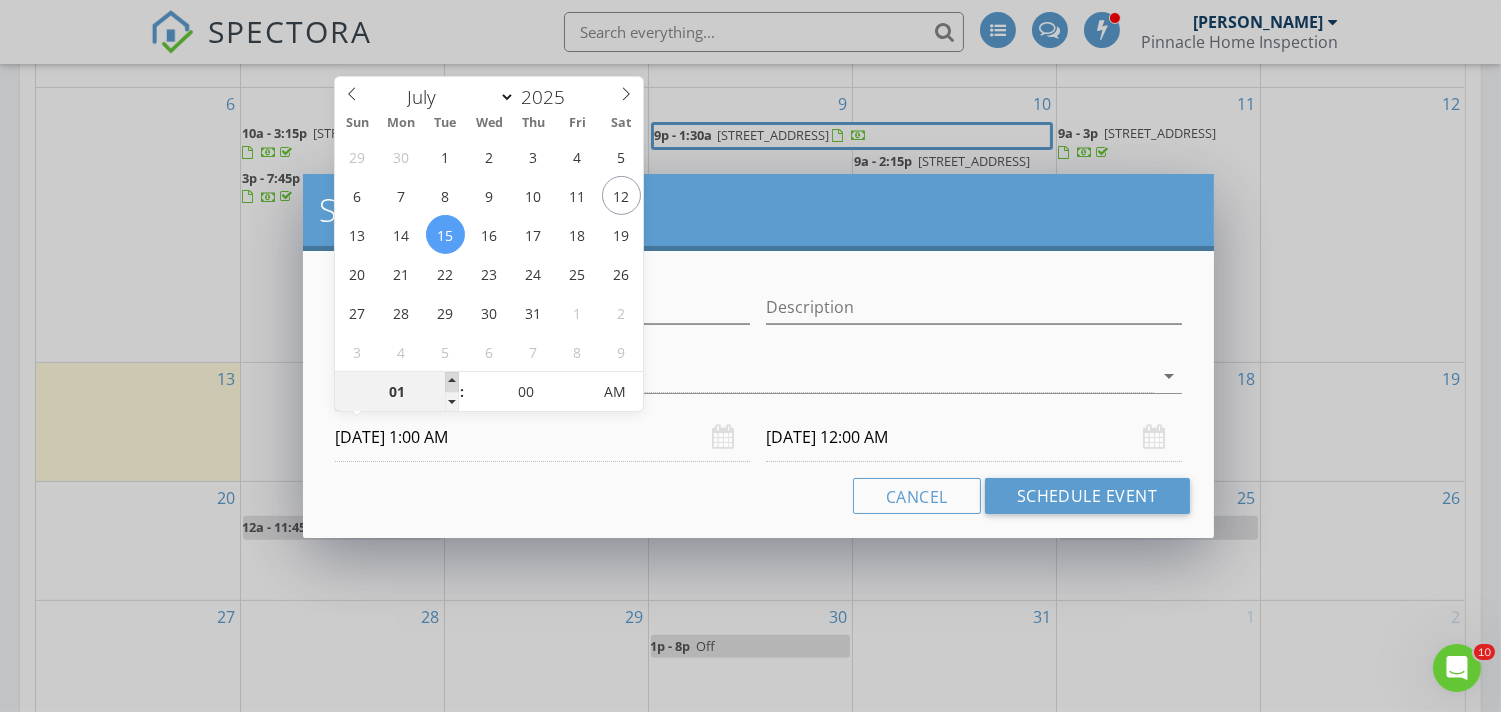 click at bounding box center [452, 382] 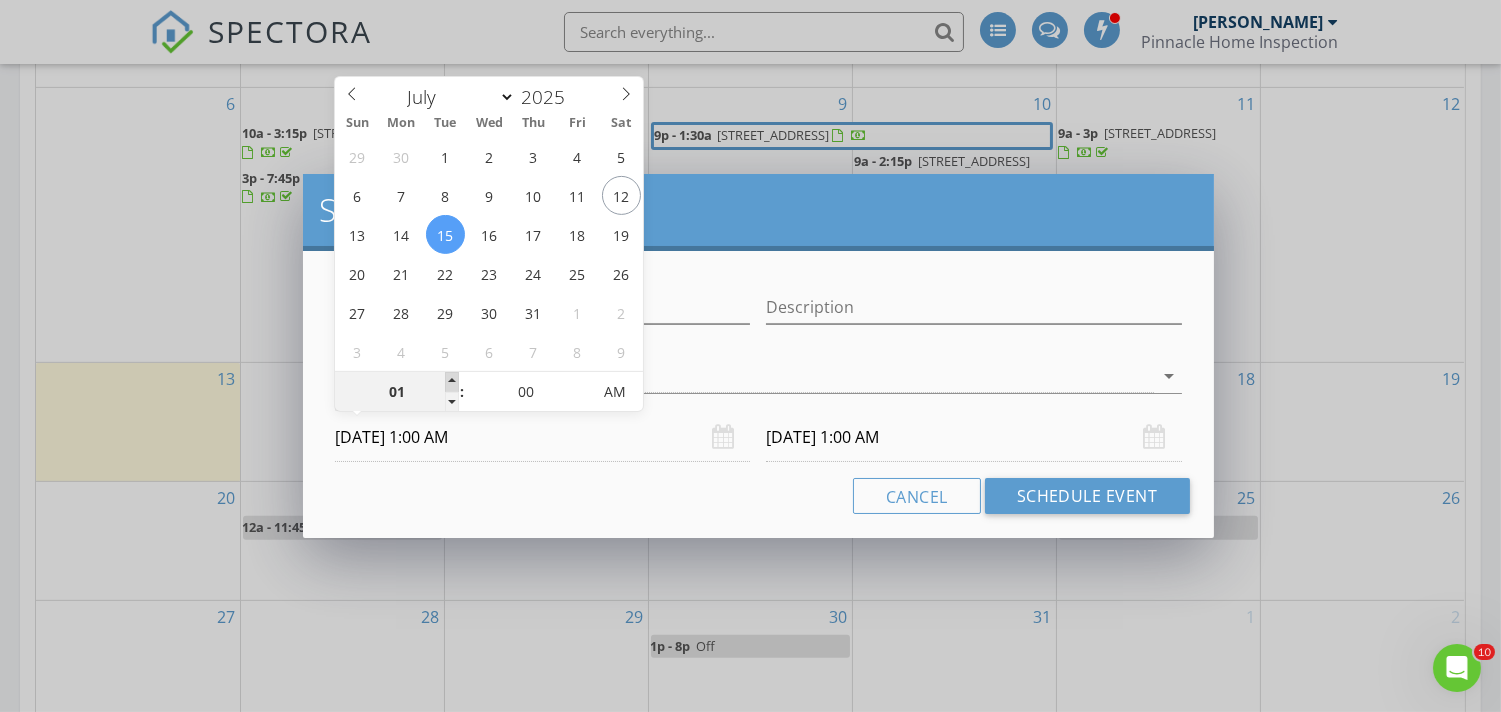 type on "02" 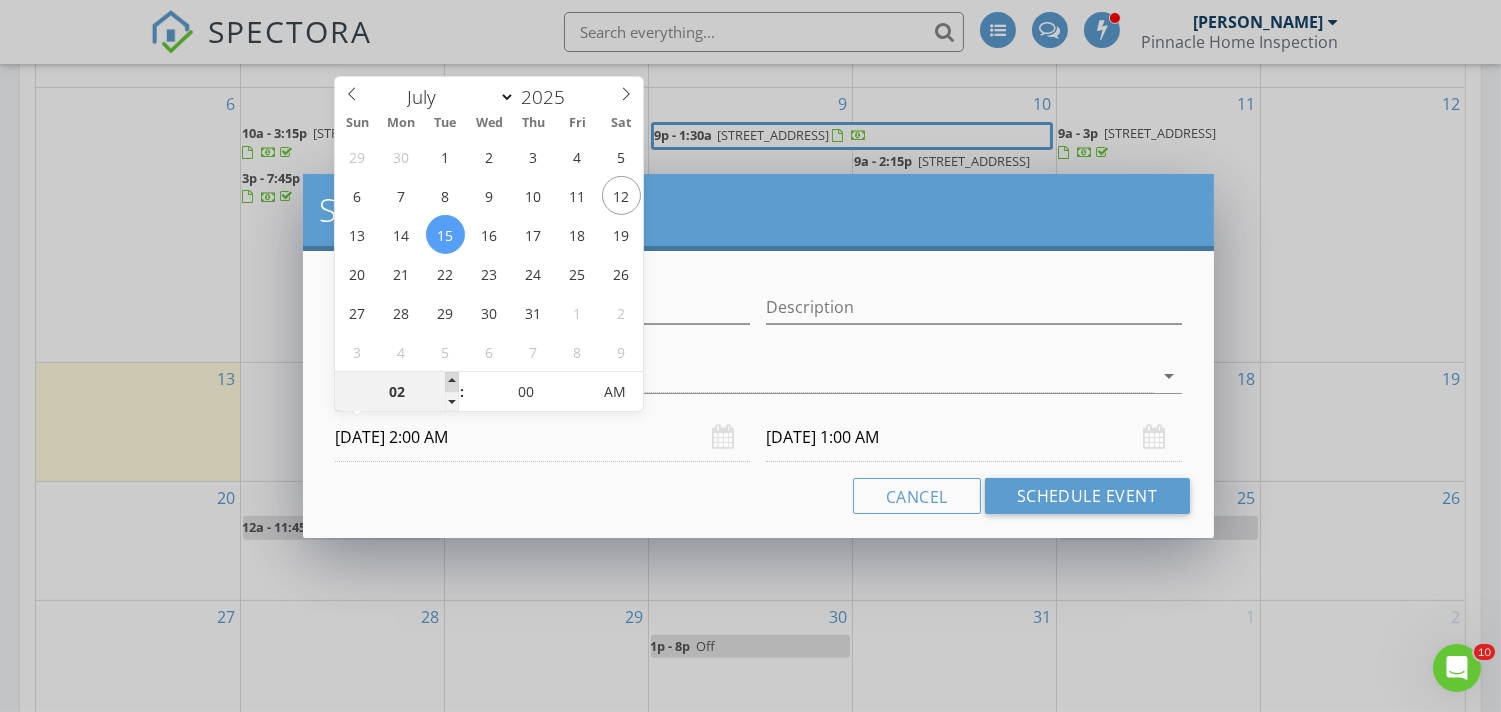 click at bounding box center (452, 382) 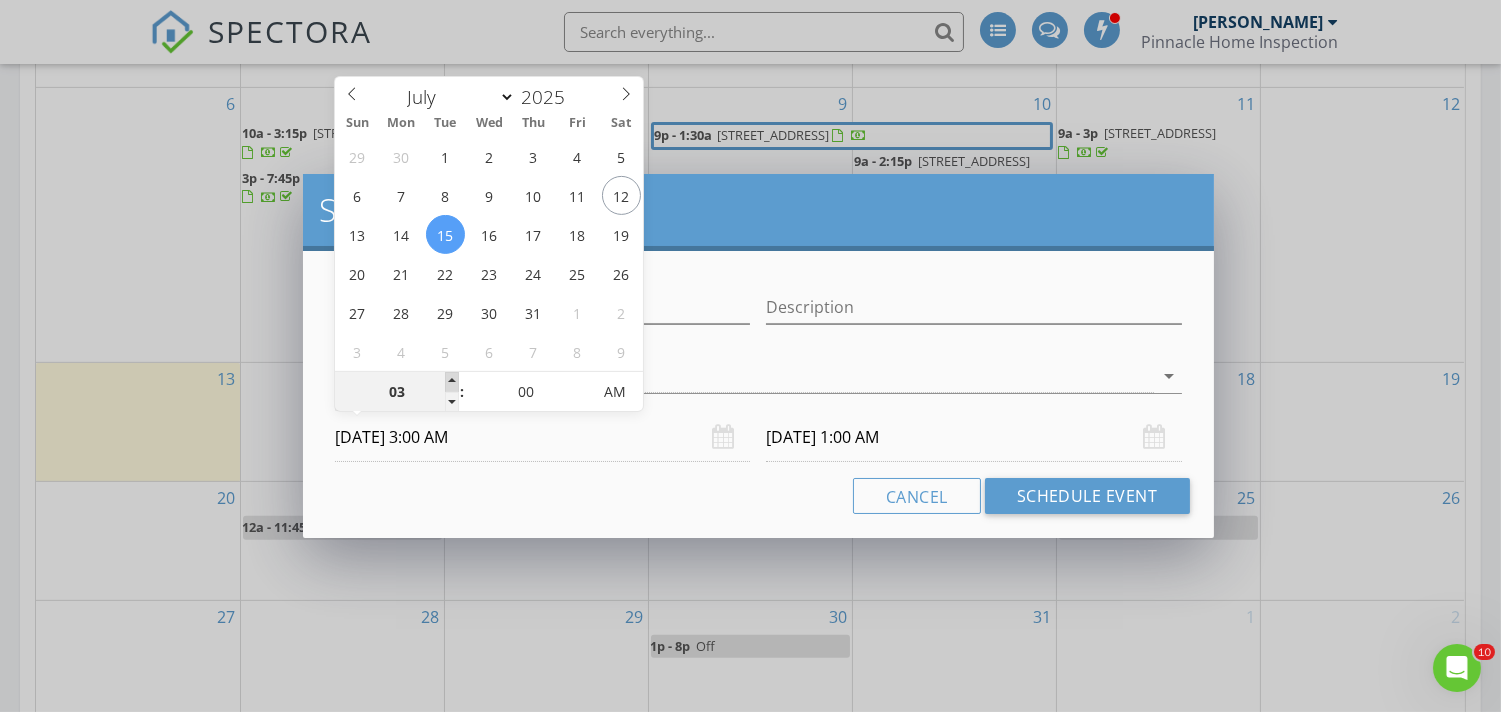 click at bounding box center [452, 382] 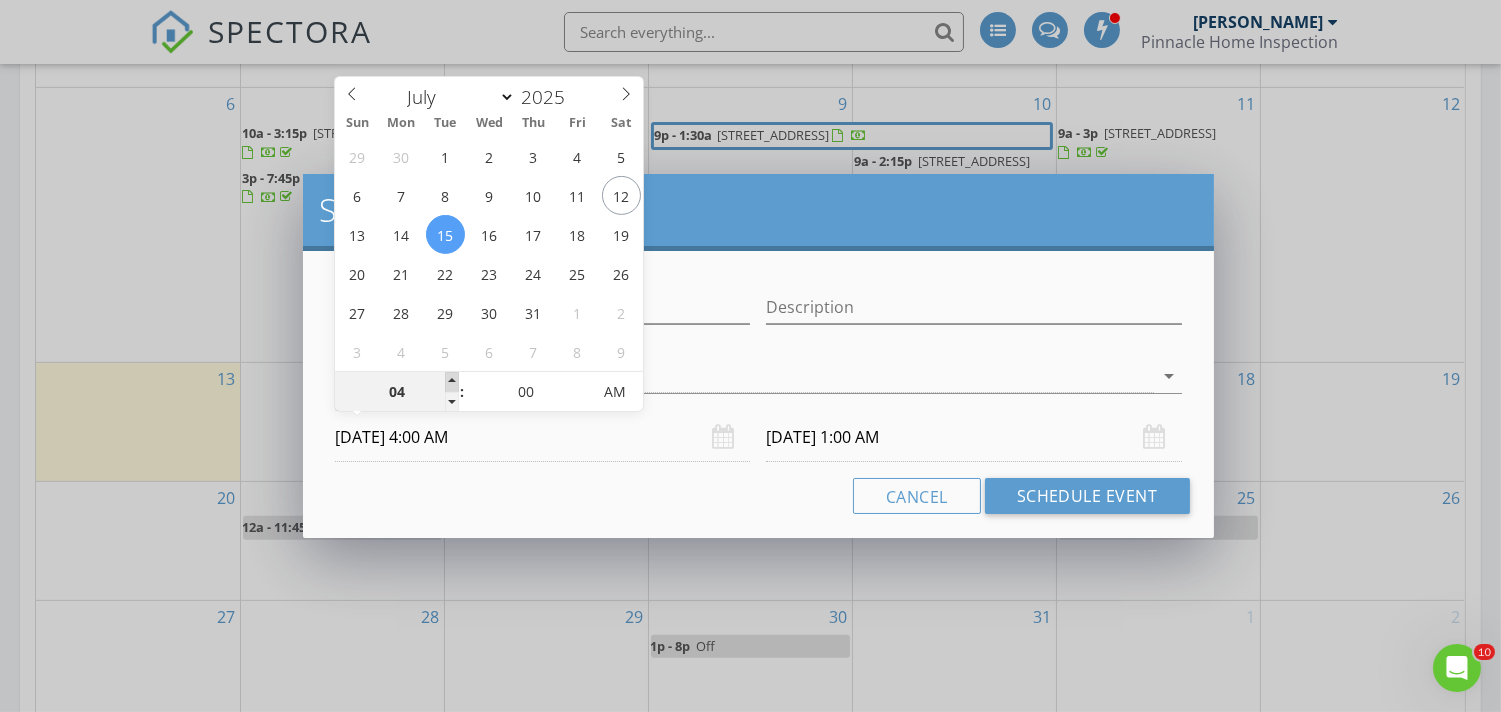 click at bounding box center (452, 382) 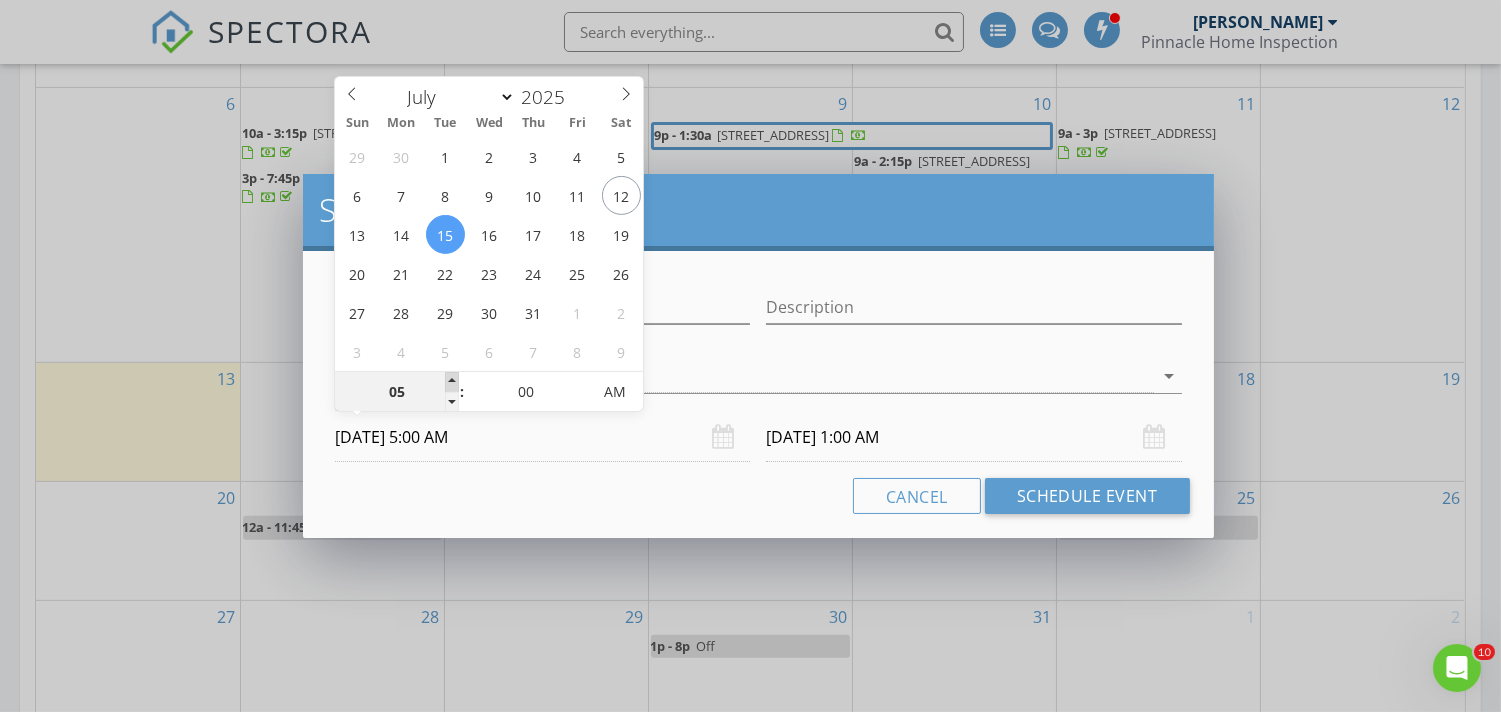 click at bounding box center (452, 382) 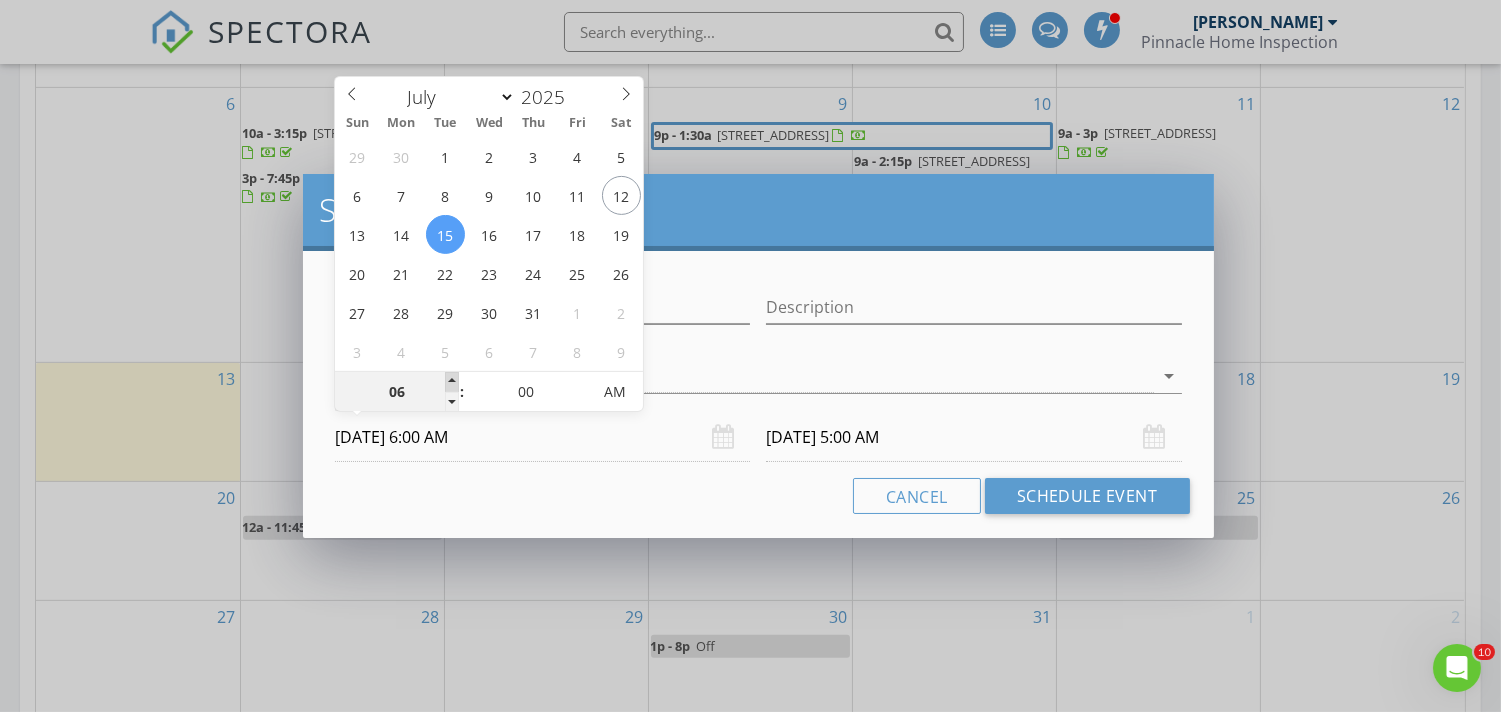 click at bounding box center (452, 382) 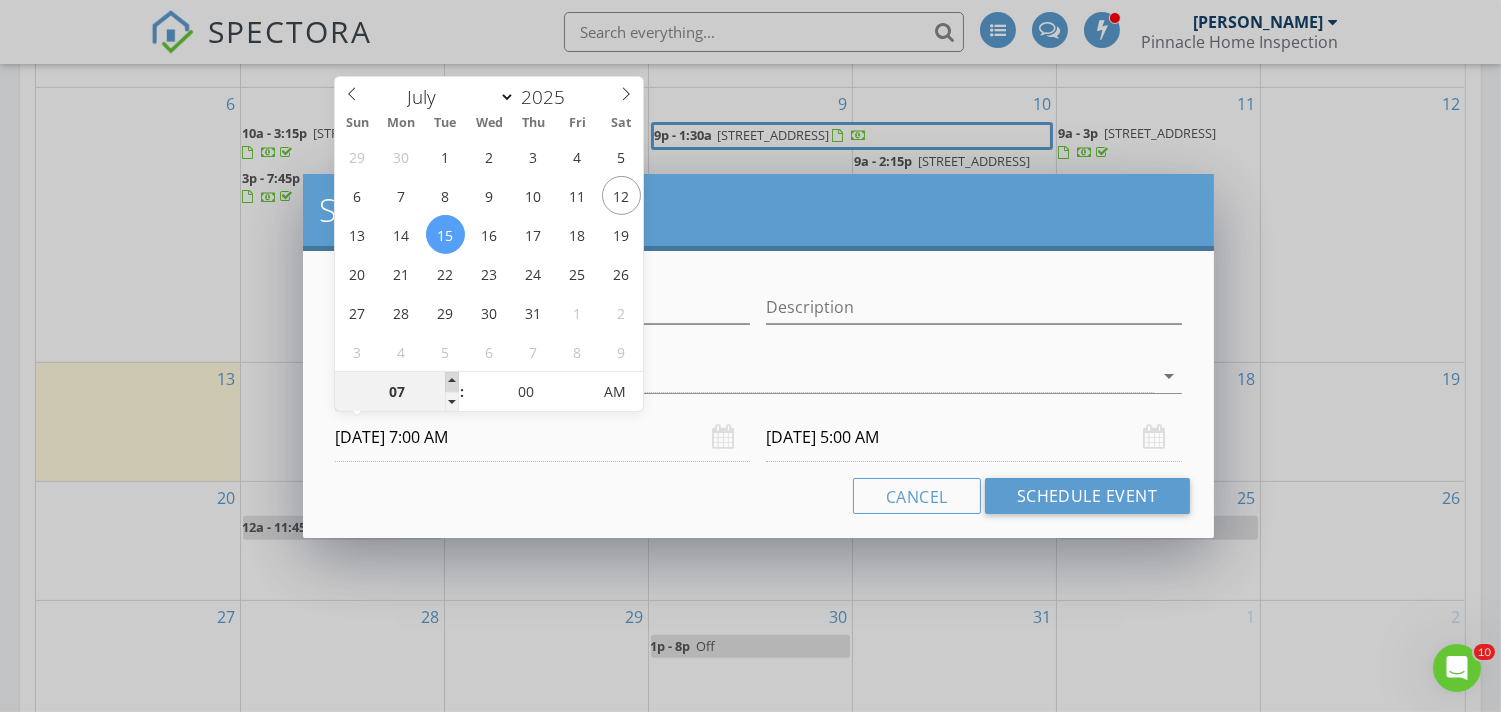click at bounding box center [452, 382] 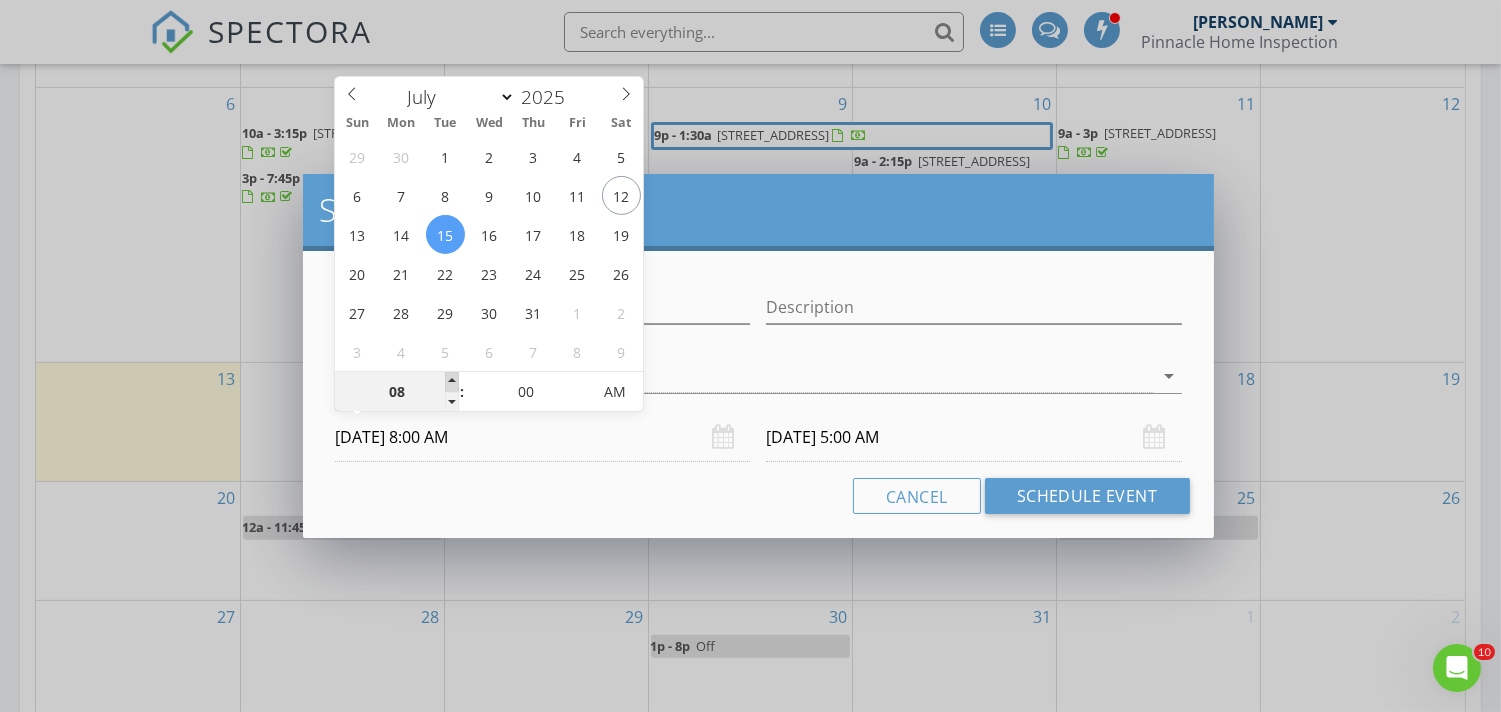 click at bounding box center [452, 382] 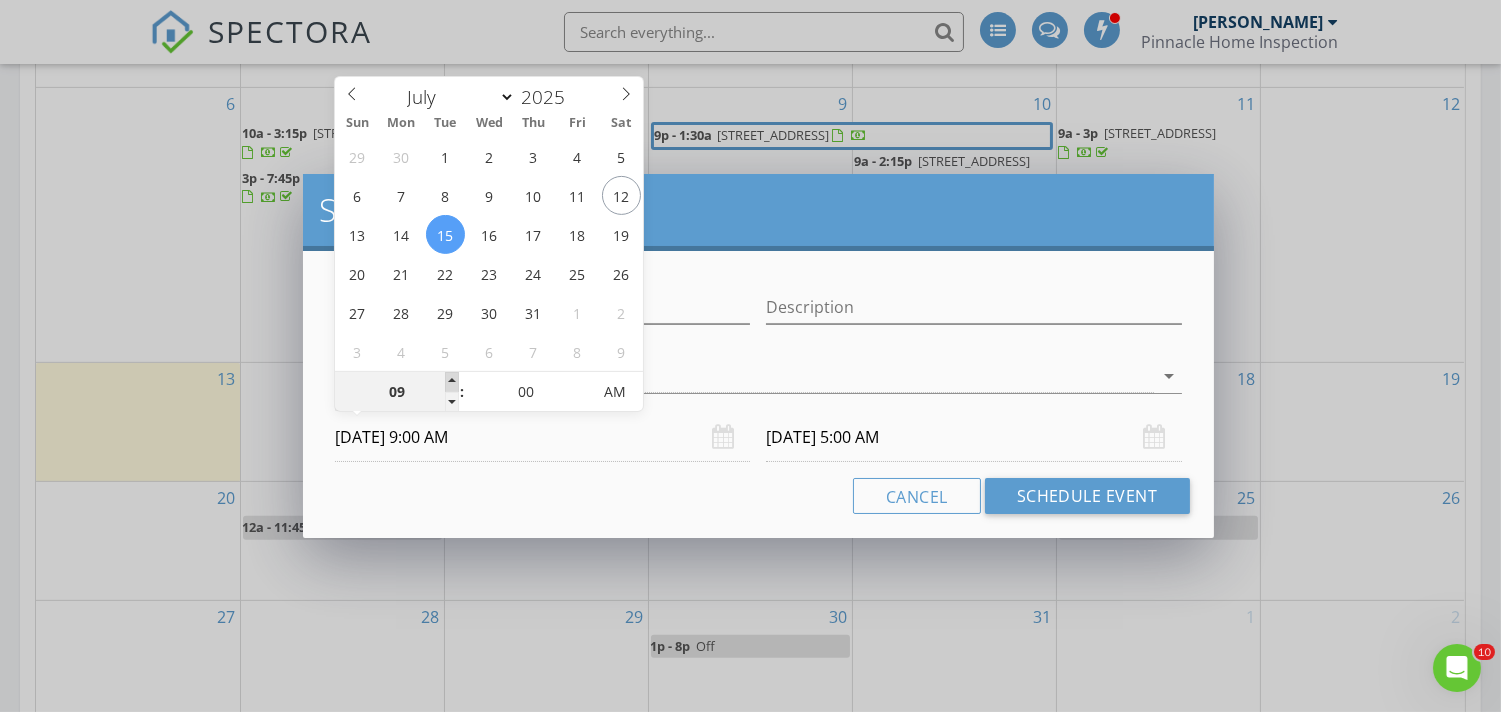 click at bounding box center [452, 382] 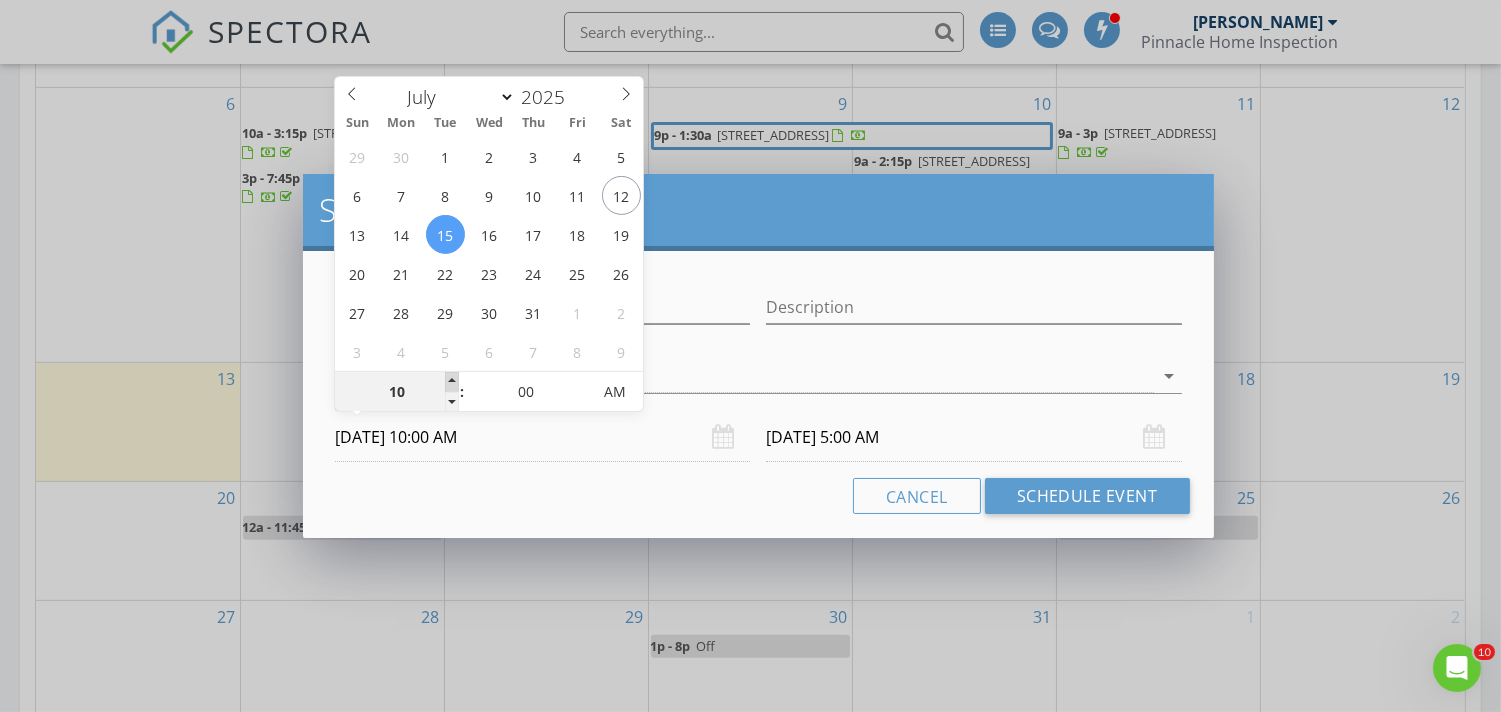 click at bounding box center (452, 382) 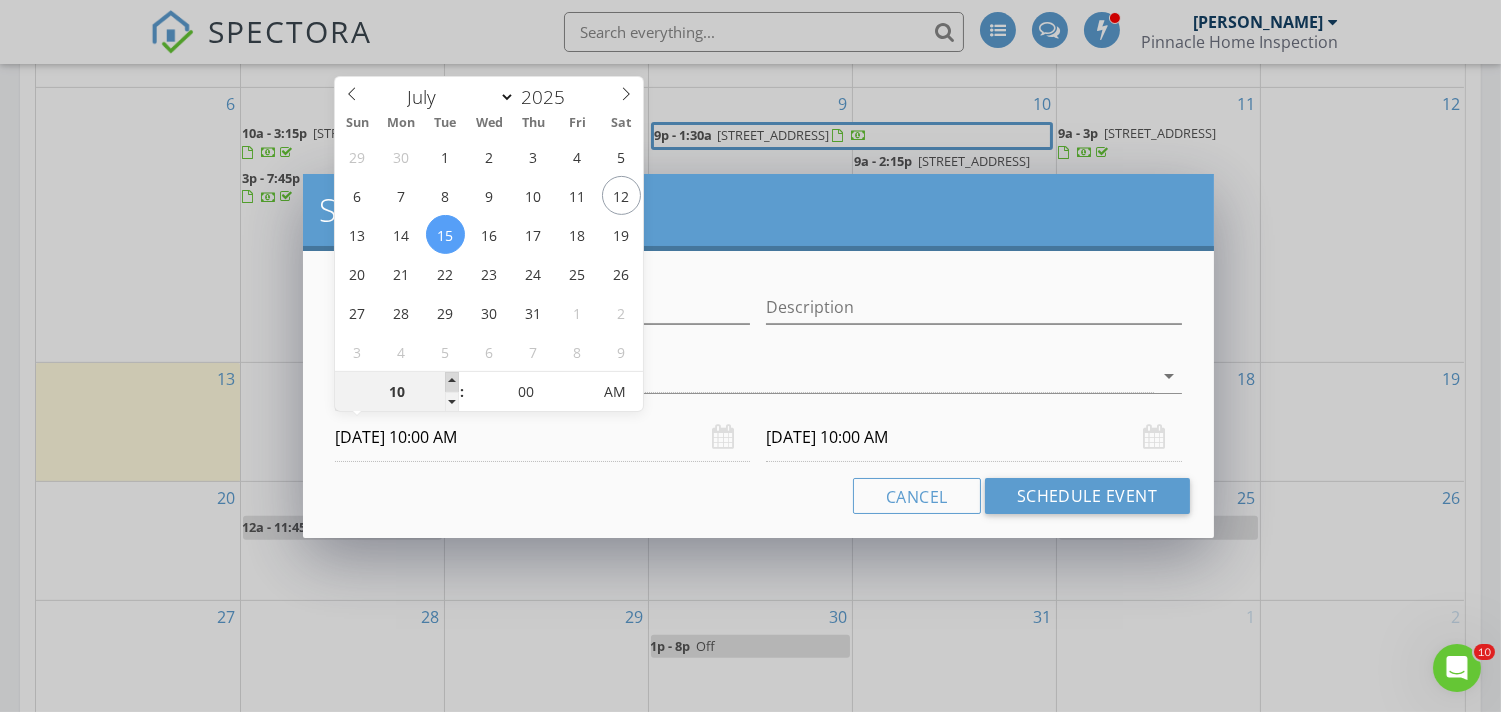type on "11" 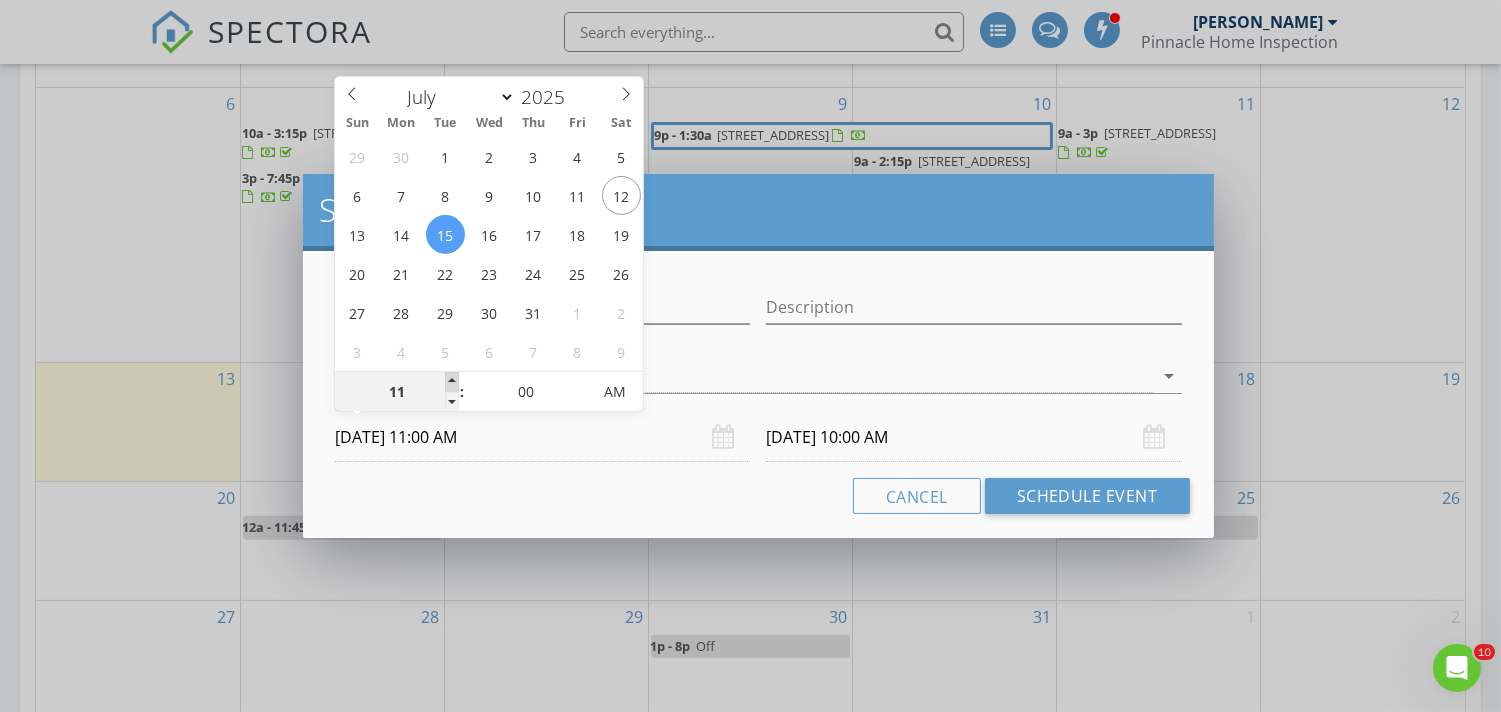 click at bounding box center [452, 382] 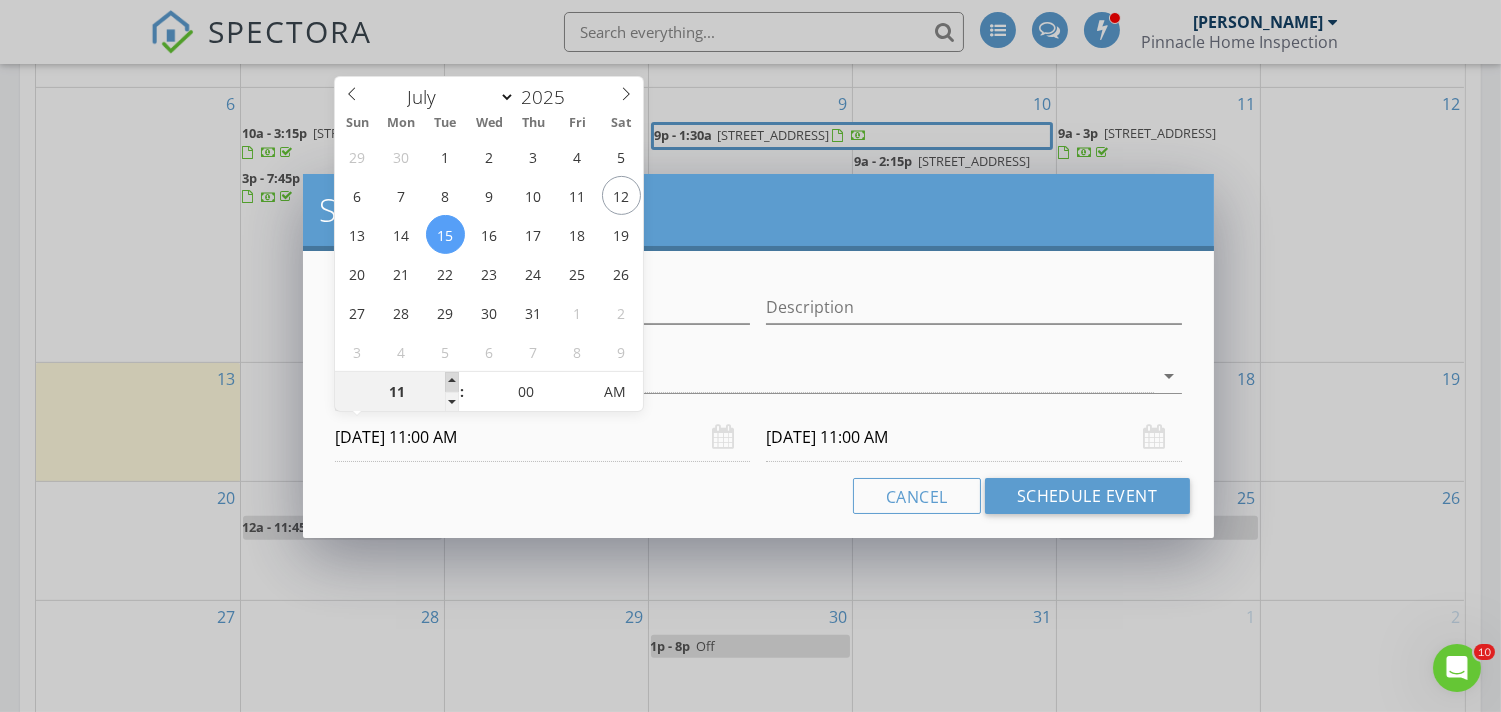 type on "12" 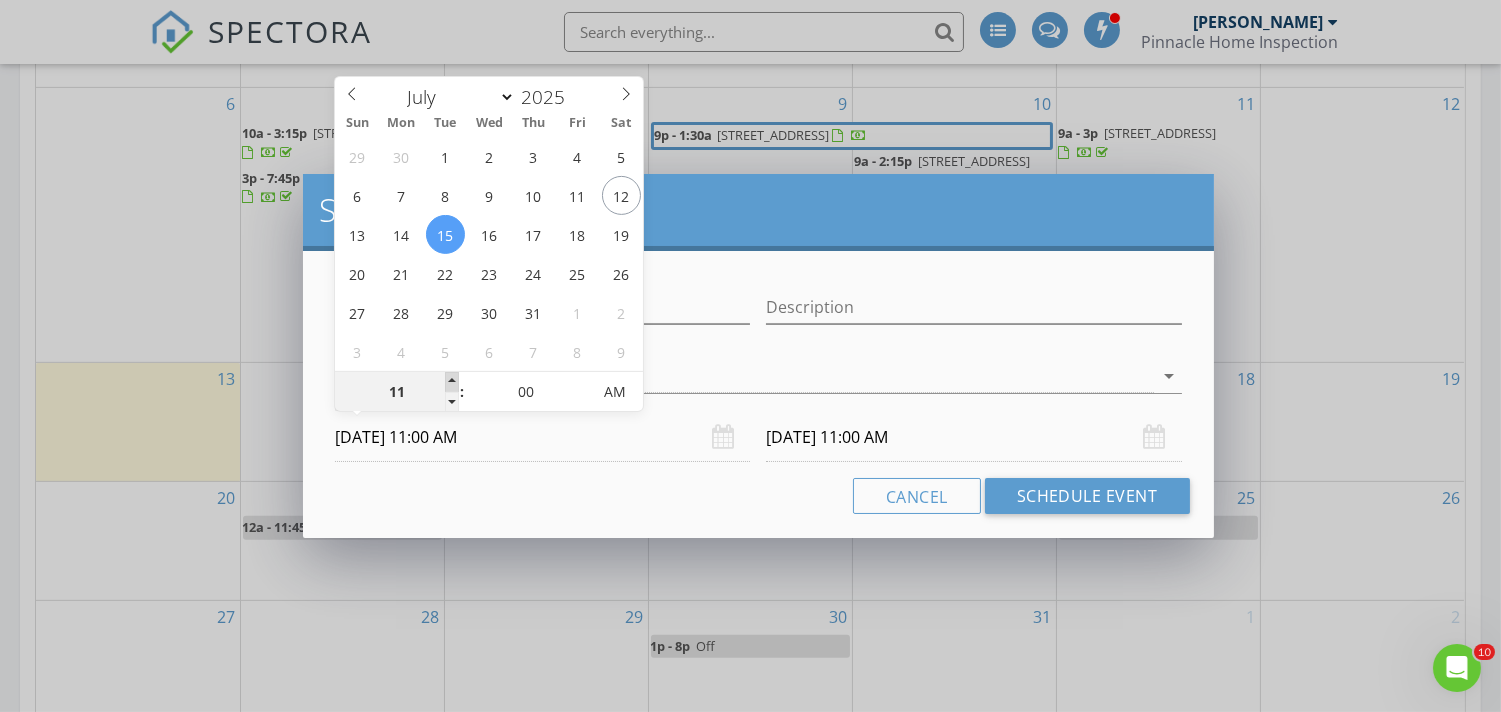 type on "[DATE] 12:00 PM" 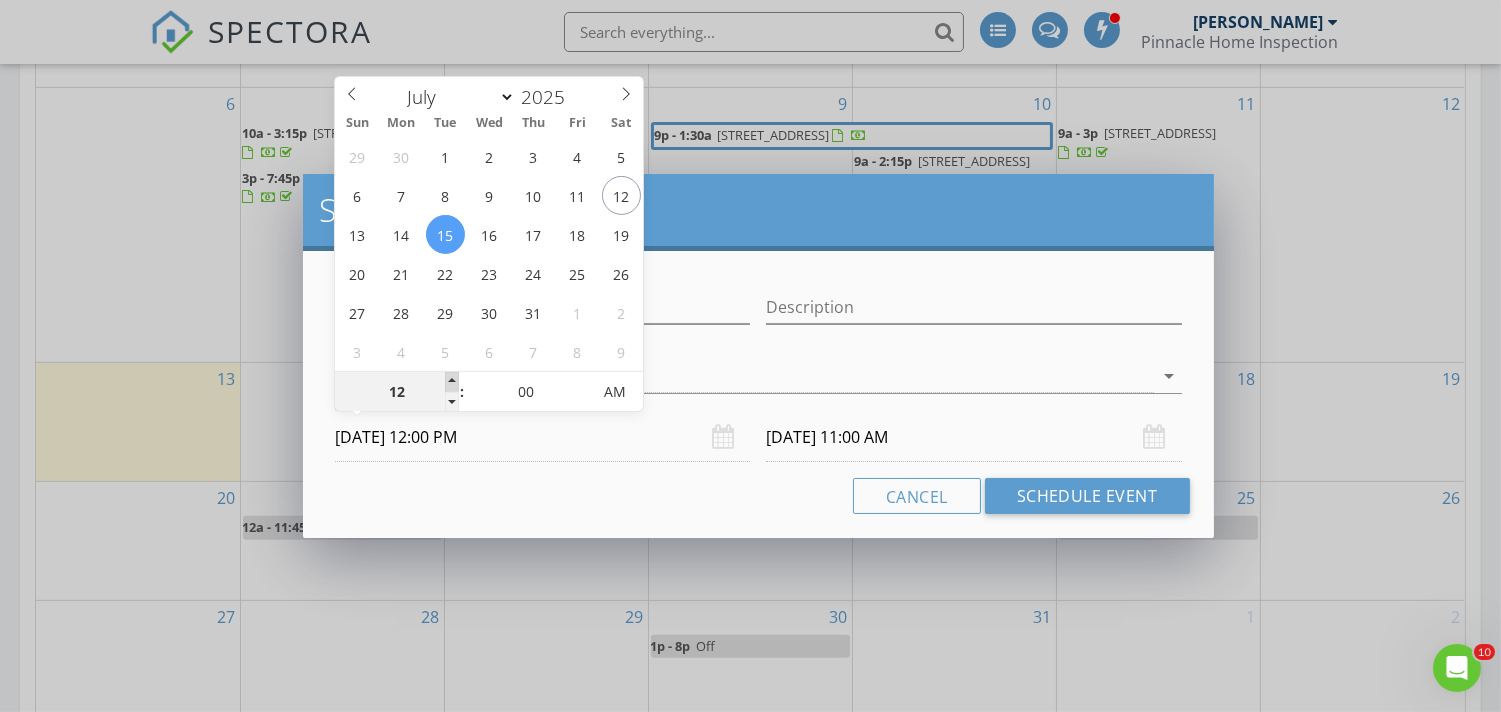 click at bounding box center (452, 382) 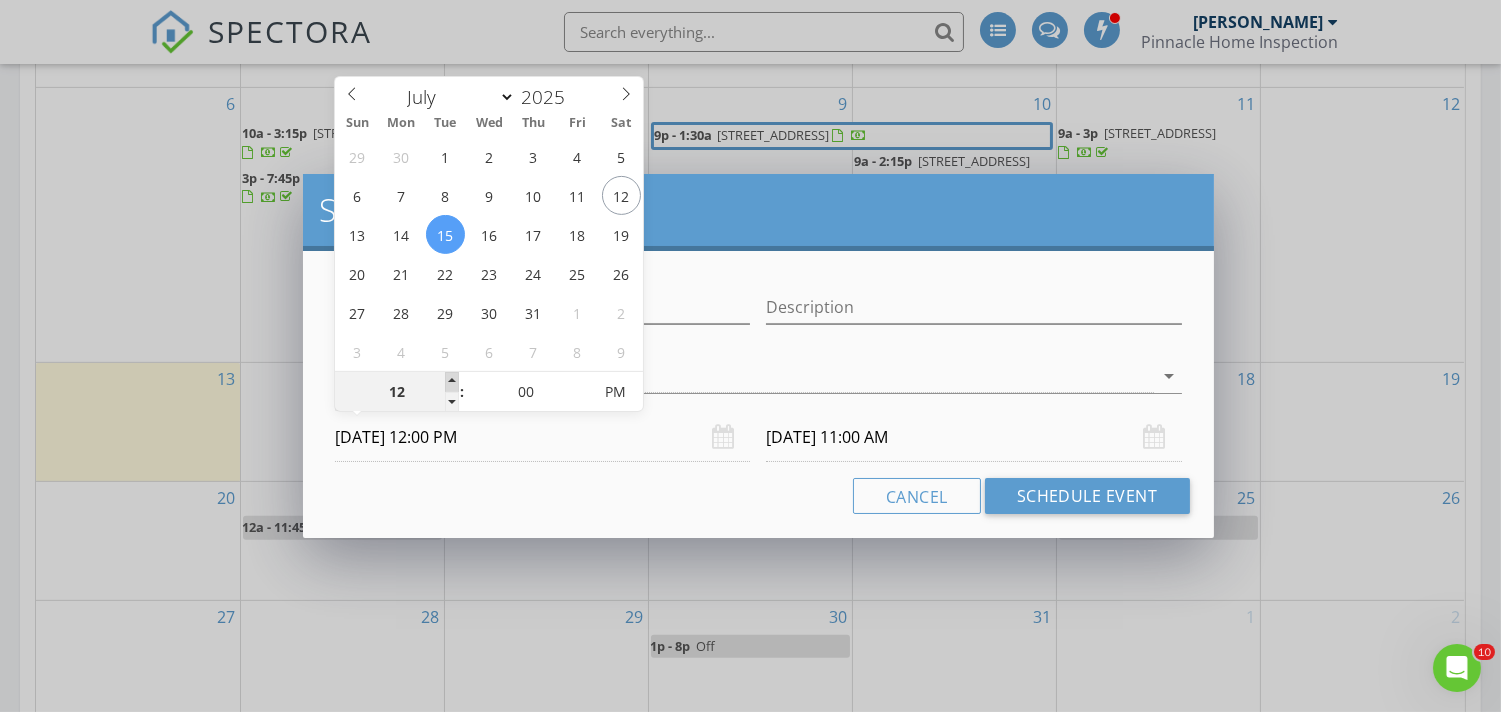 type on "[DATE] 12:00 PM" 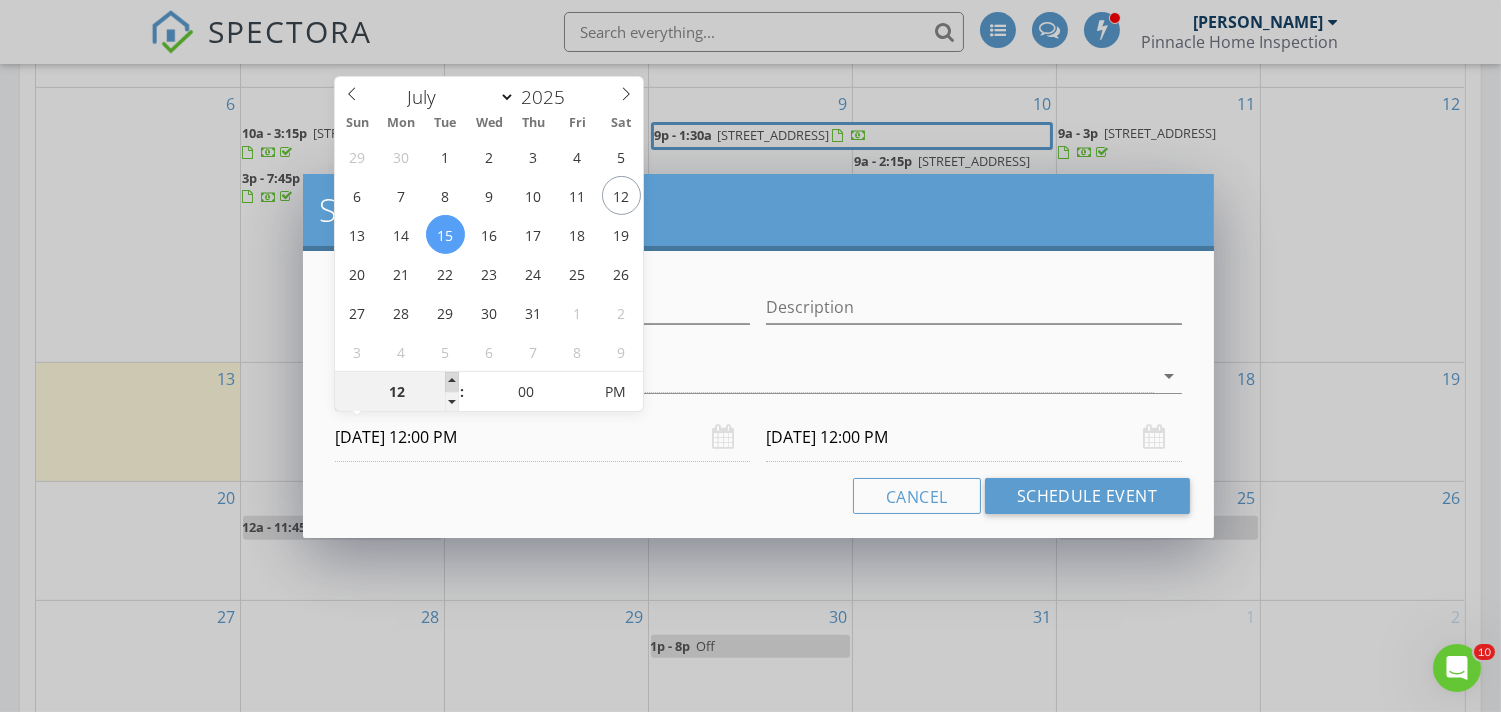 type on "01" 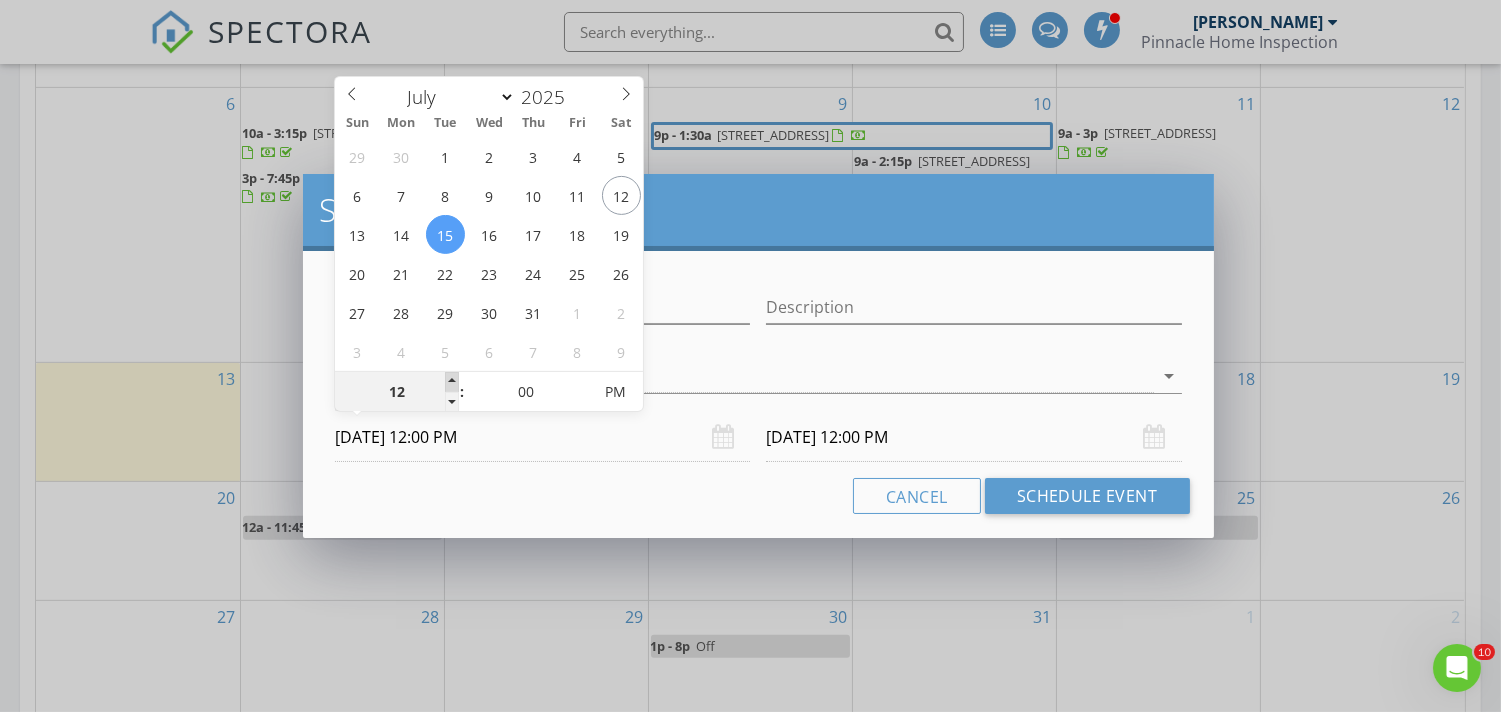 type on "[DATE] 1:00 PM" 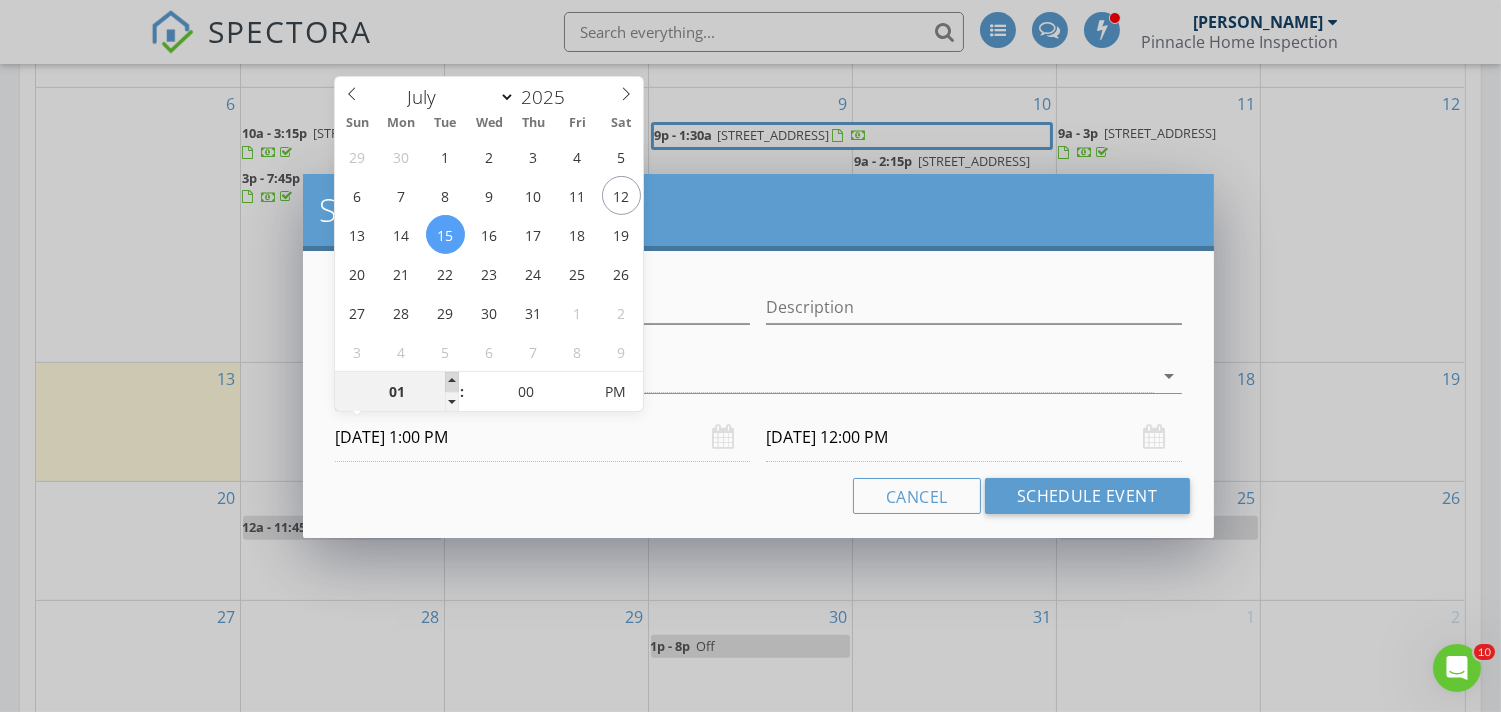 click at bounding box center [452, 382] 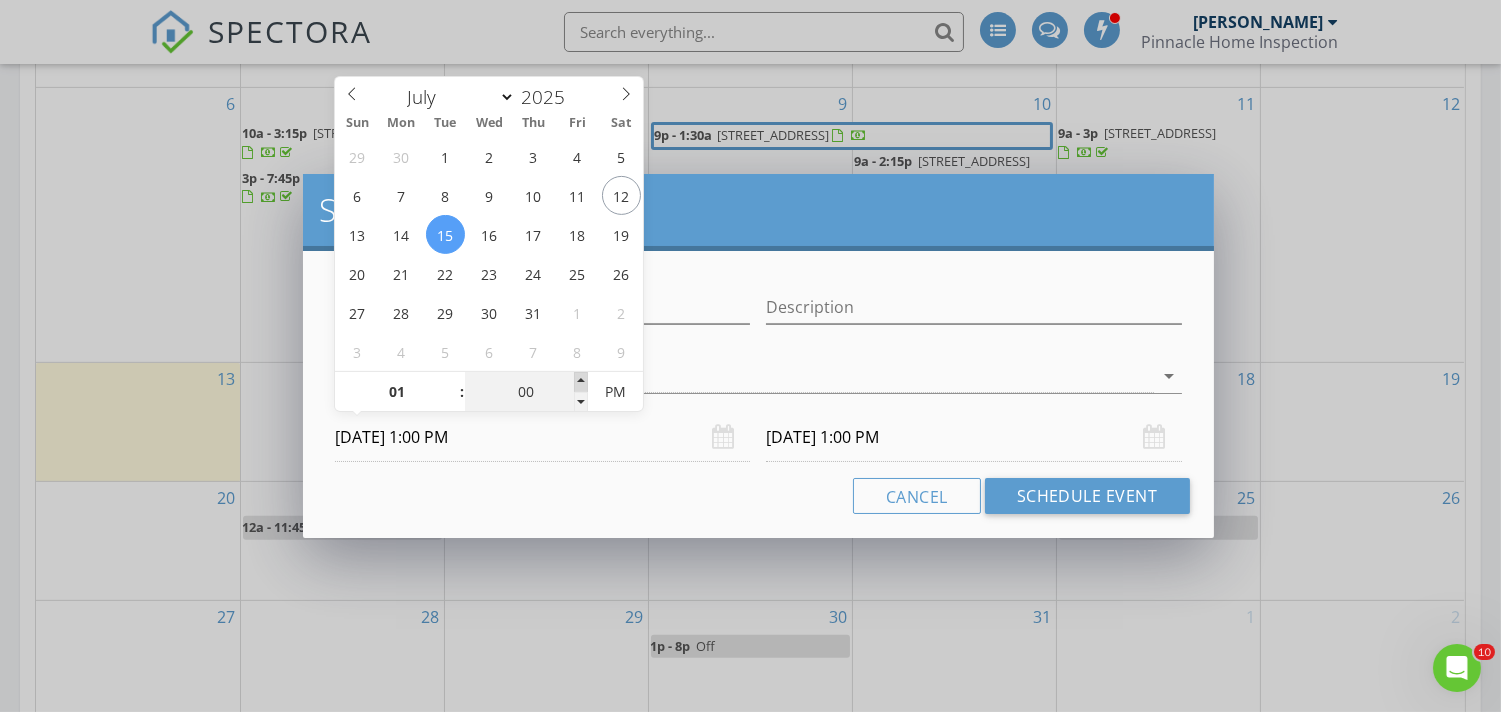 type on "05" 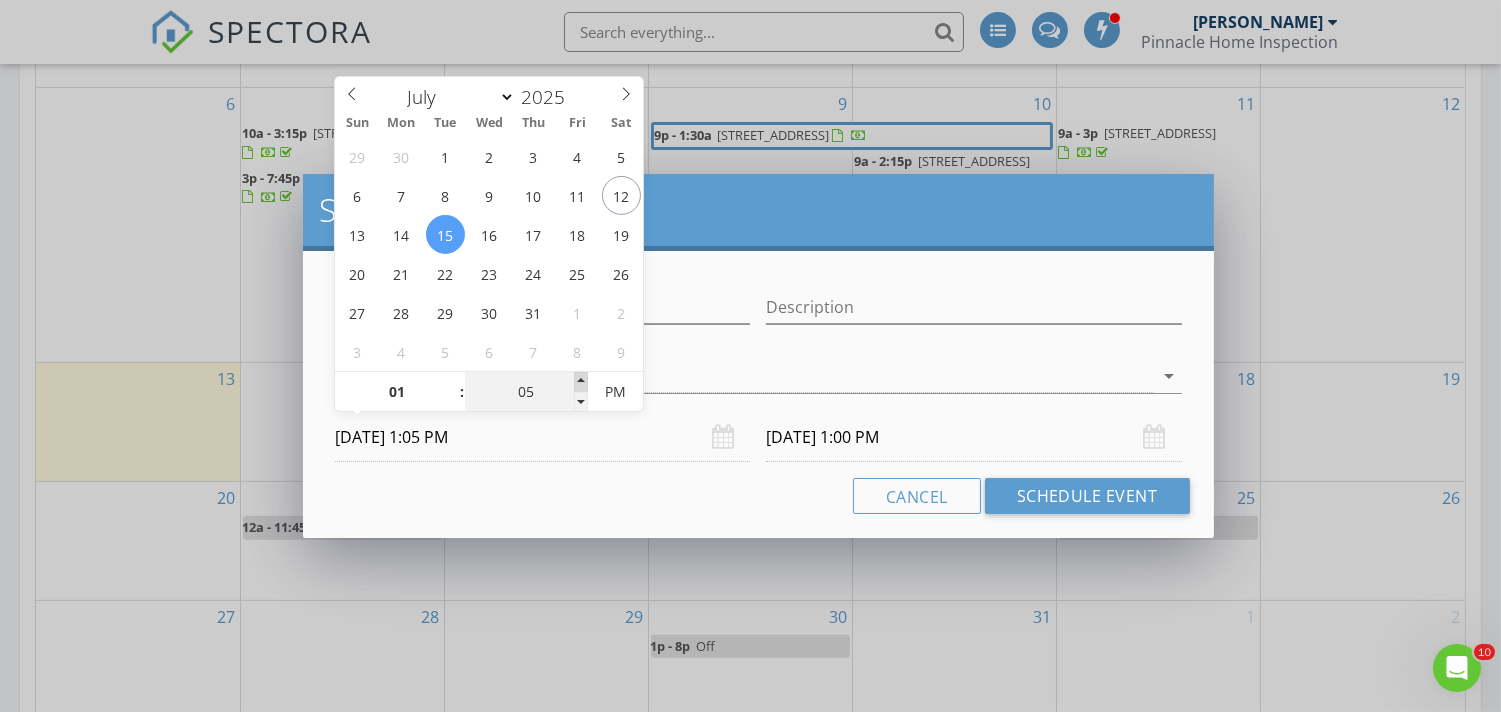click at bounding box center (581, 382) 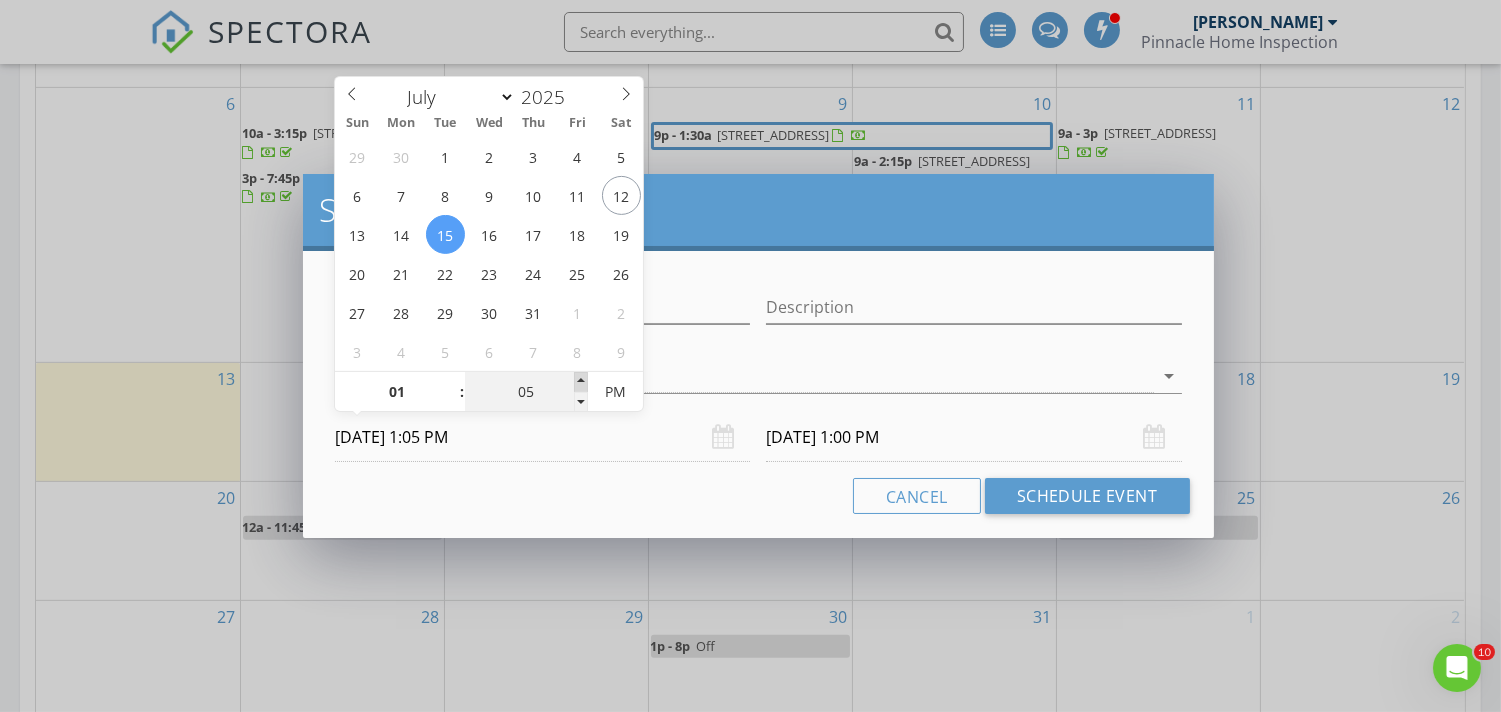 type on "10" 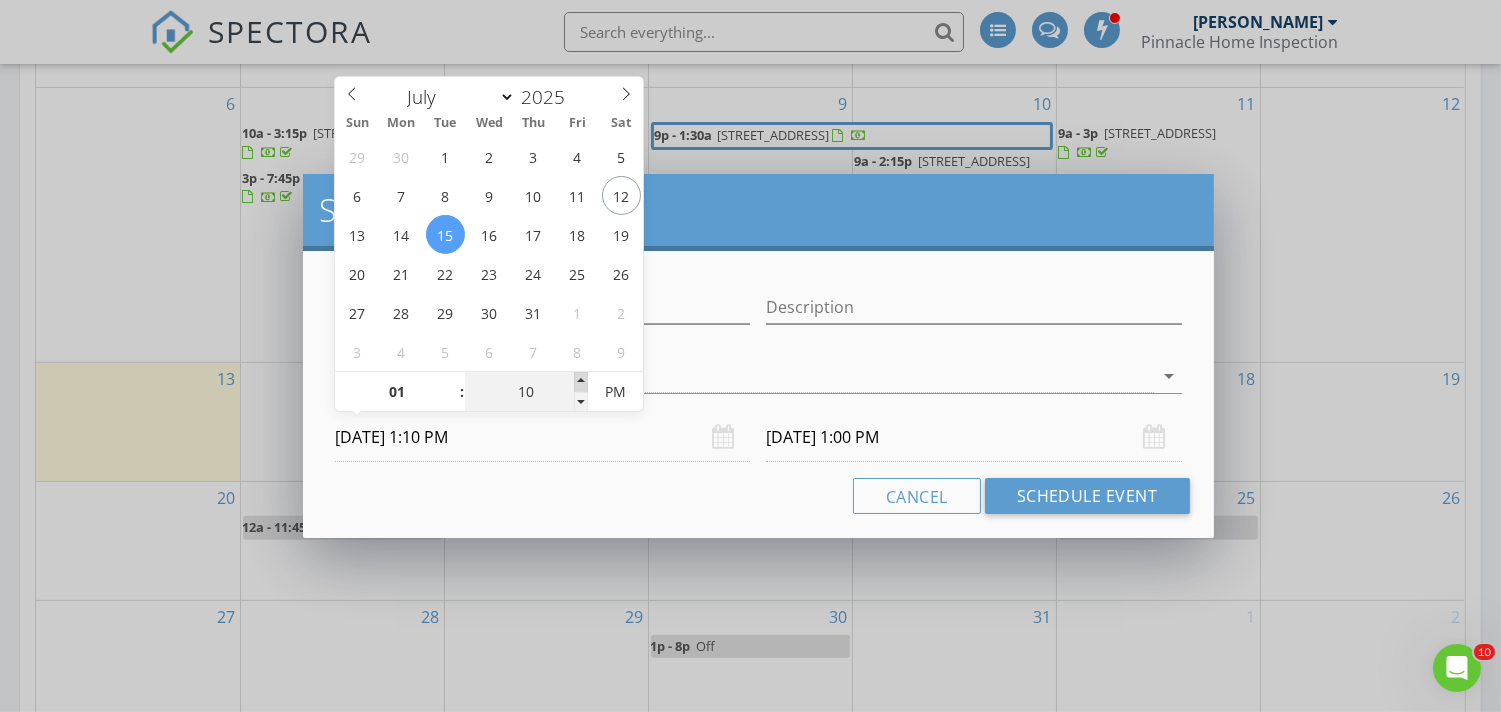 click at bounding box center [581, 382] 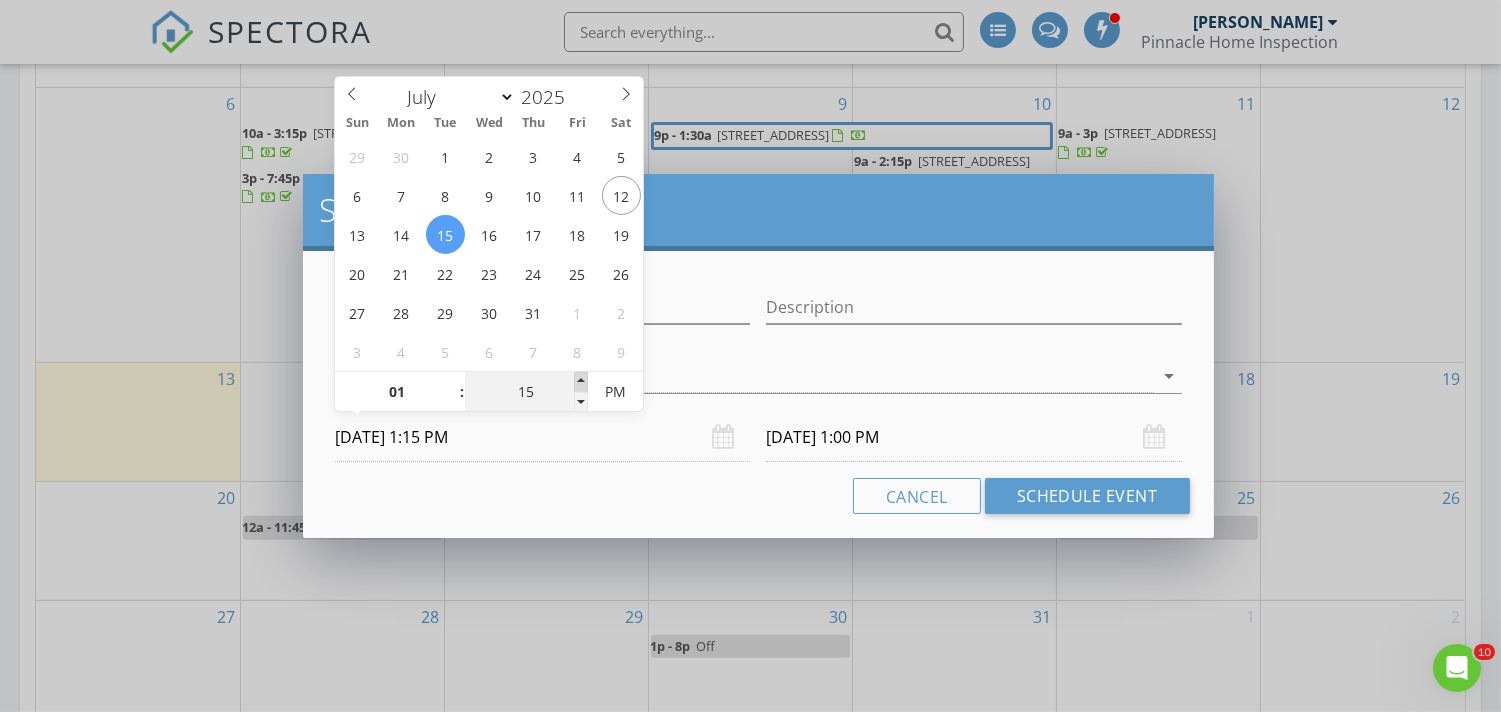 click at bounding box center (581, 382) 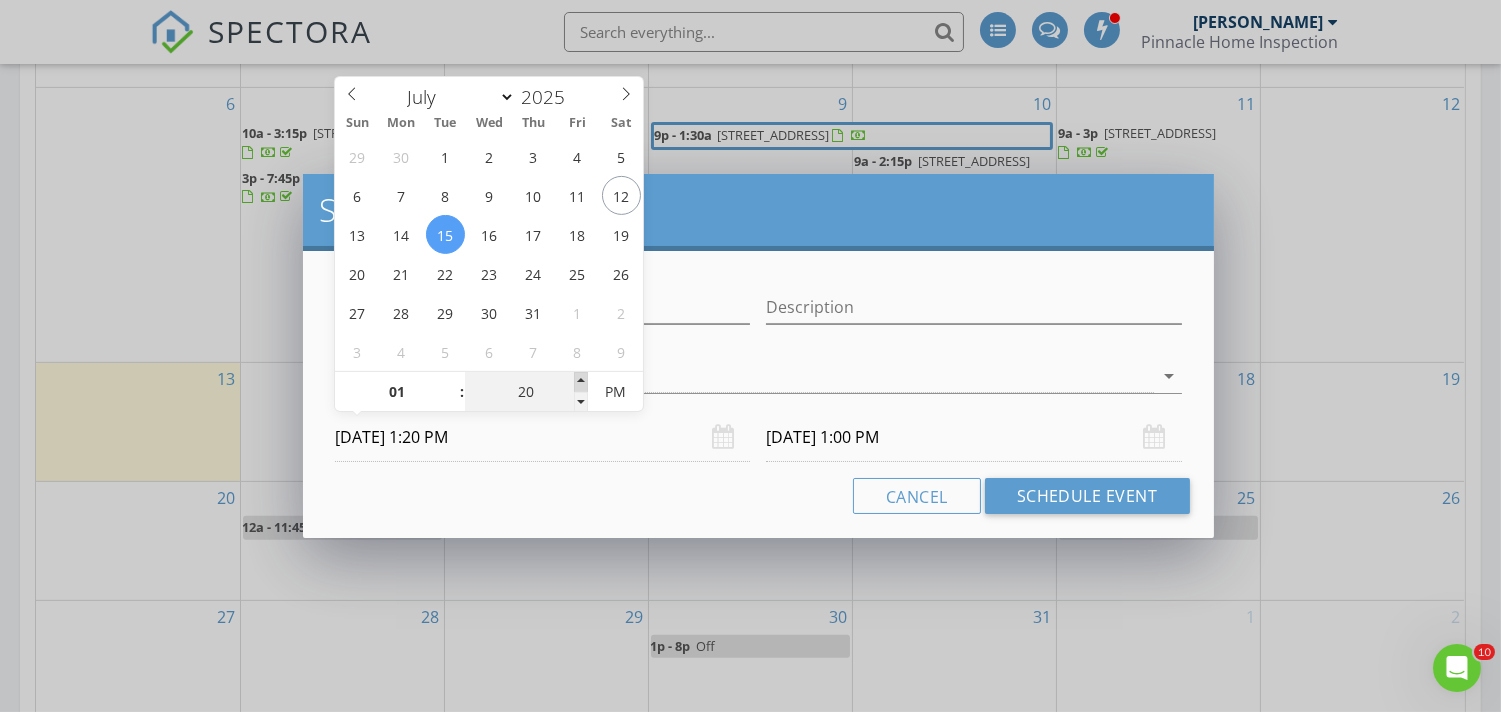 click at bounding box center [581, 382] 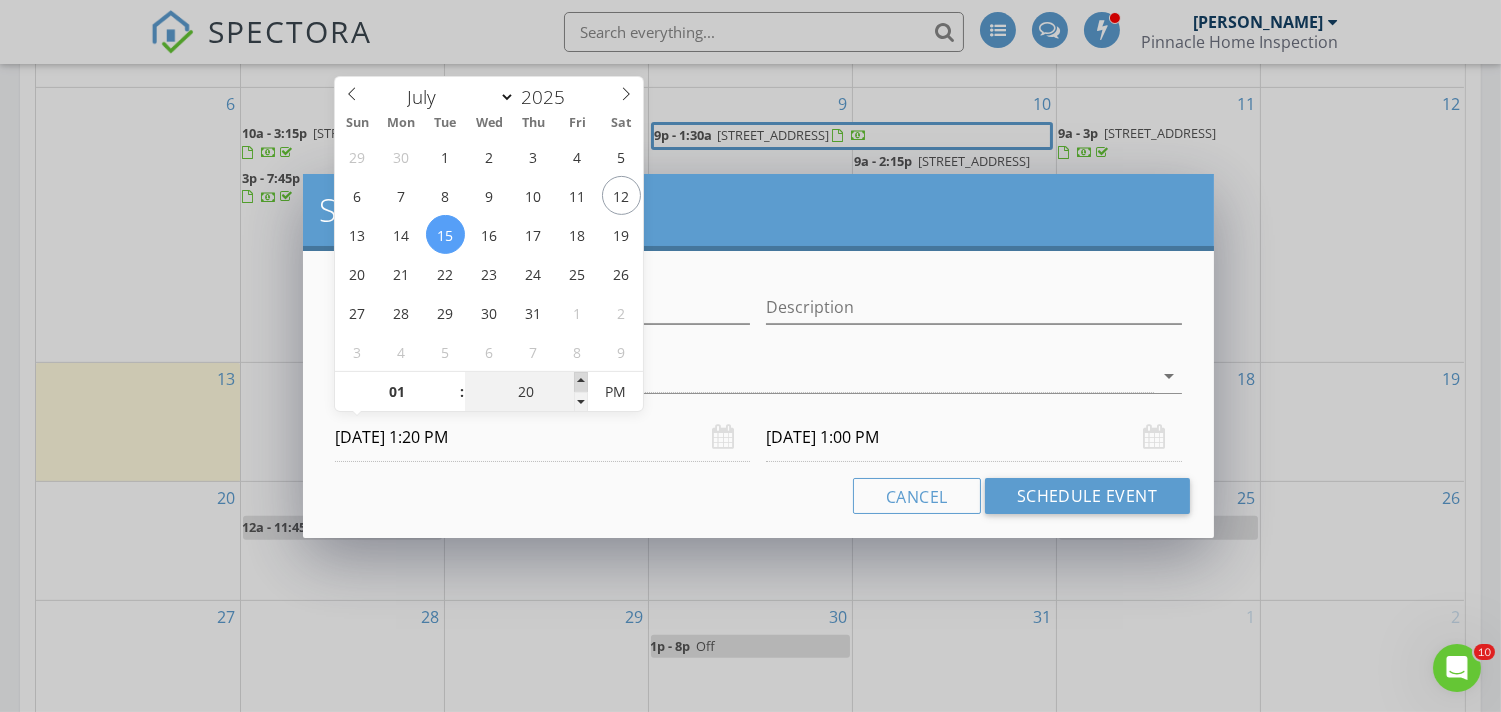 type on "25" 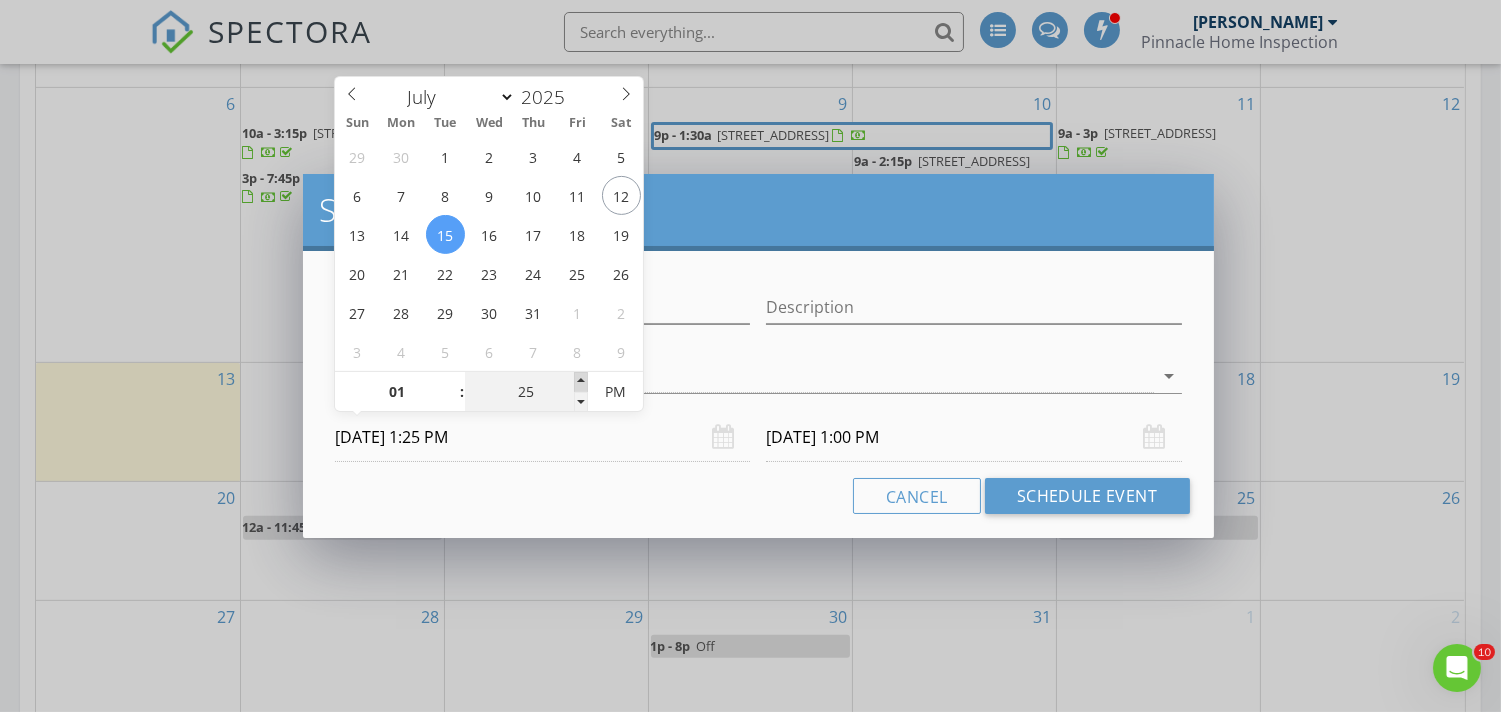 click at bounding box center (581, 382) 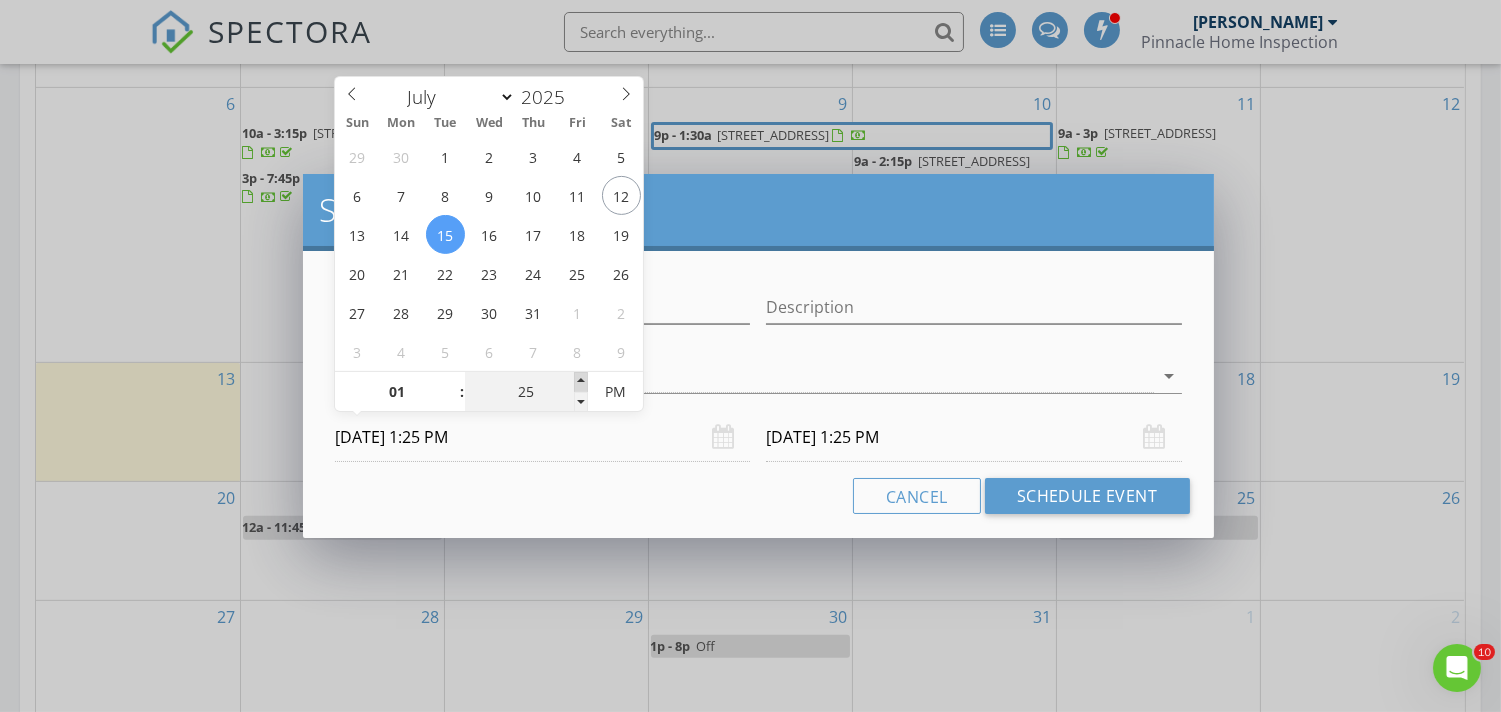 type on "30" 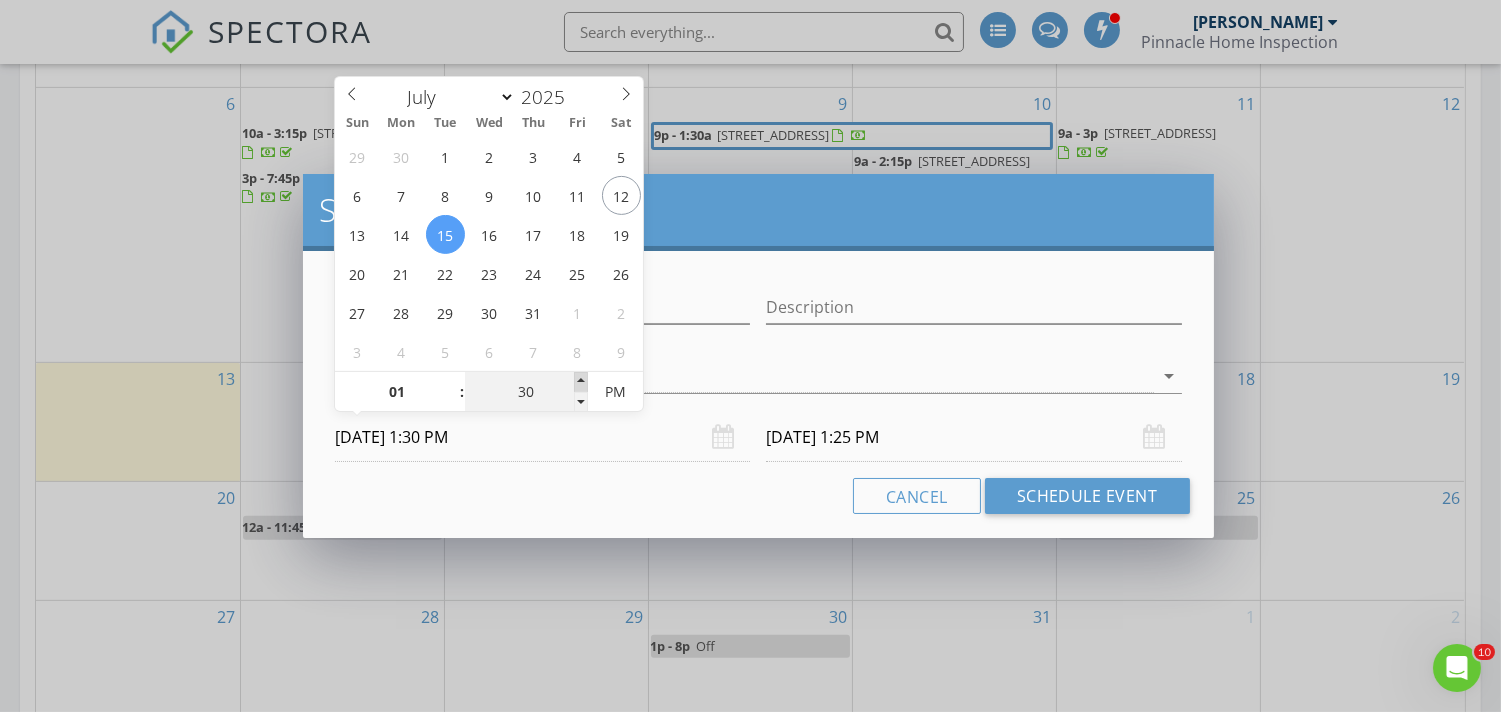 click at bounding box center (581, 382) 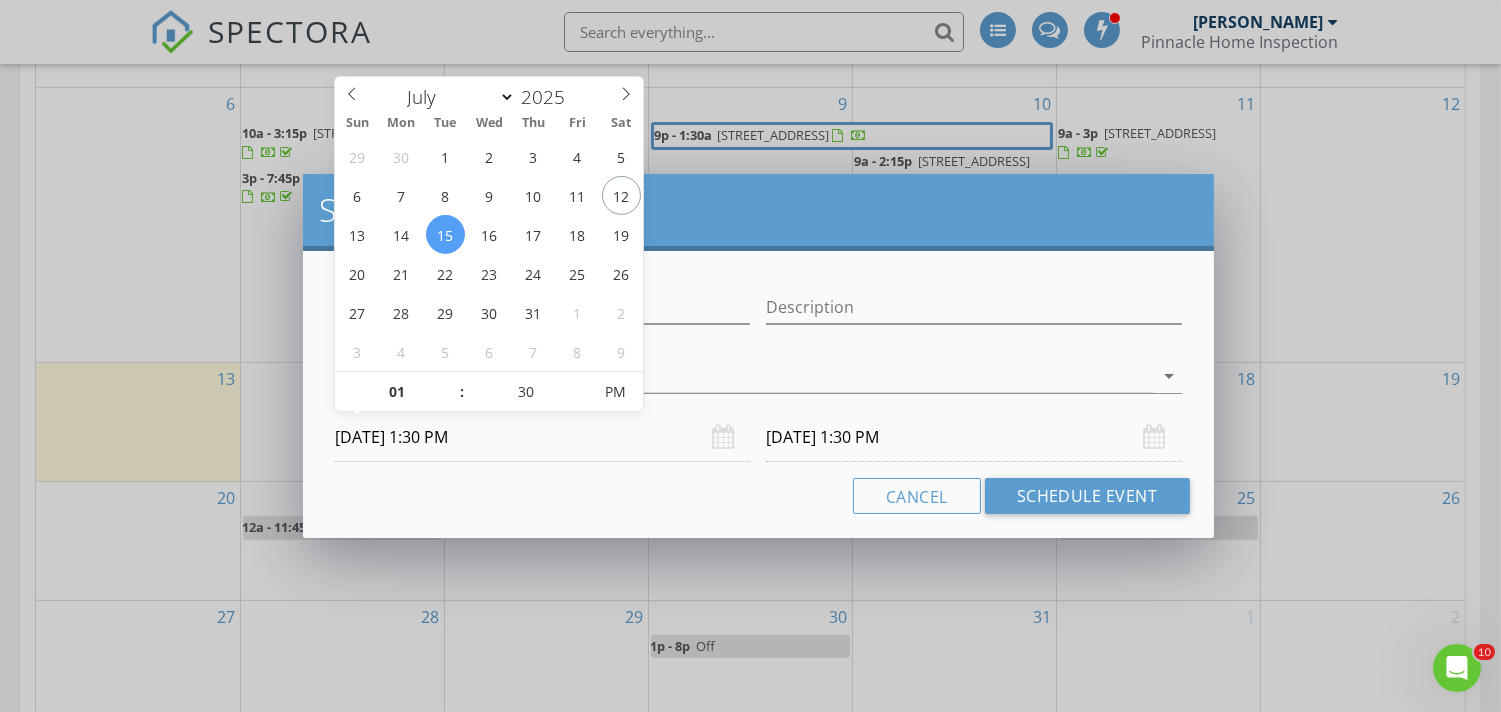 click on "Cancel   Schedule Event" at bounding box center (758, 496) 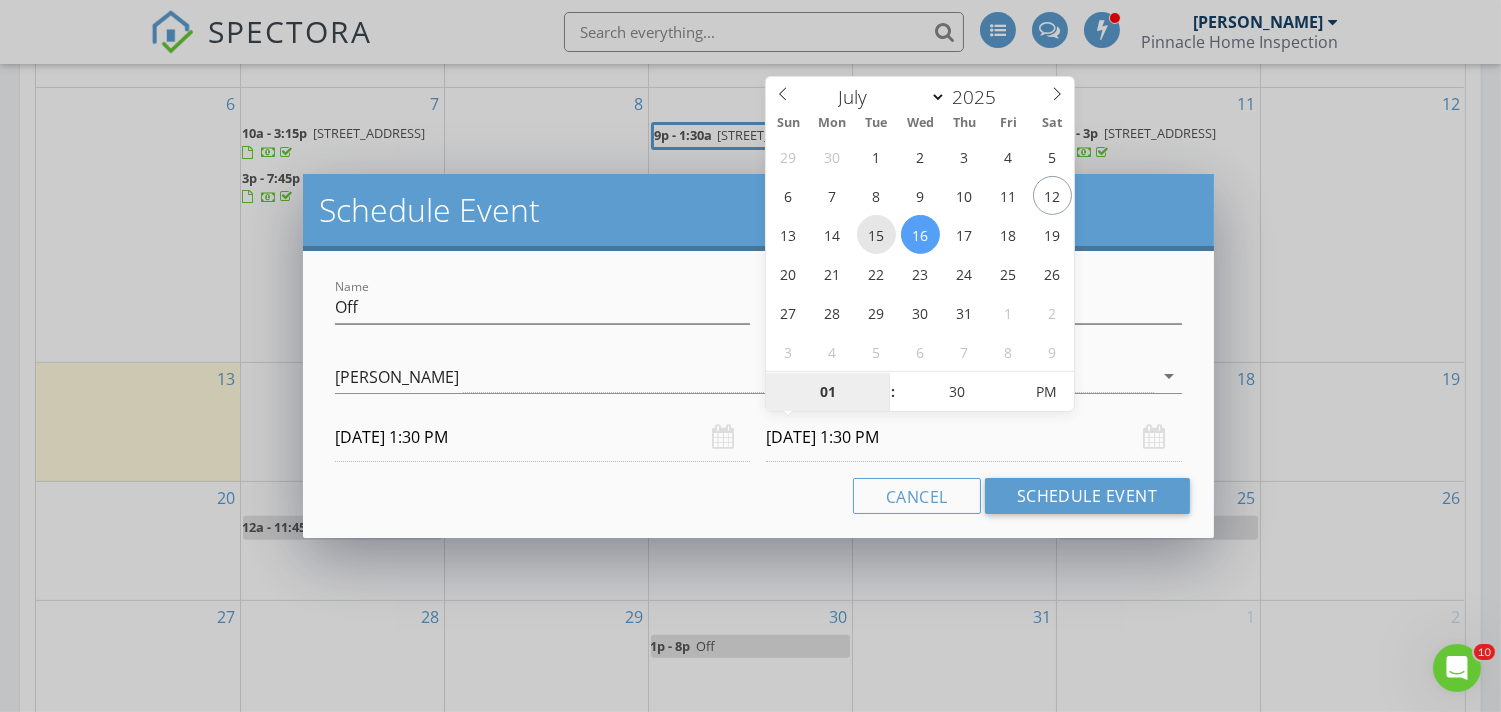 type on "[DATE] 1:30 PM" 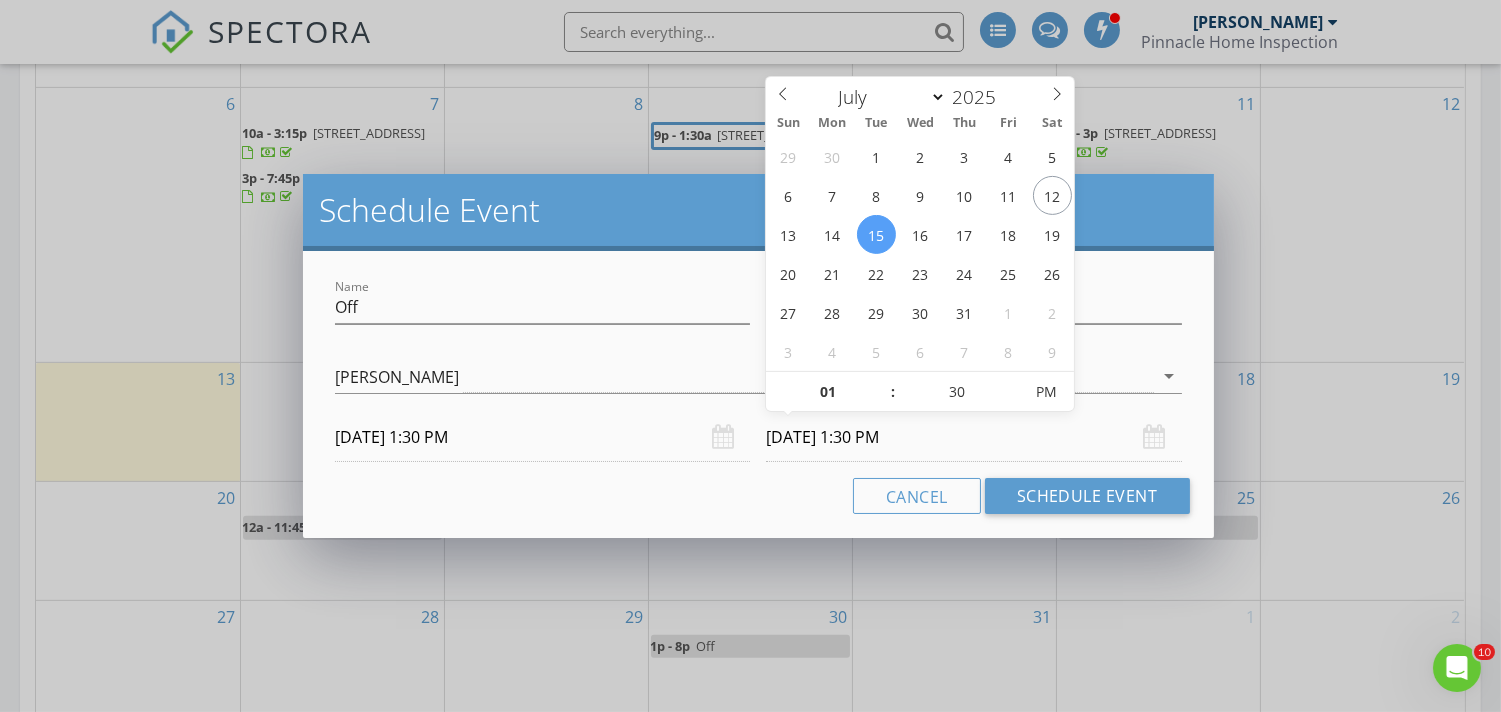 click on "Cancel   Schedule Event" at bounding box center (758, 496) 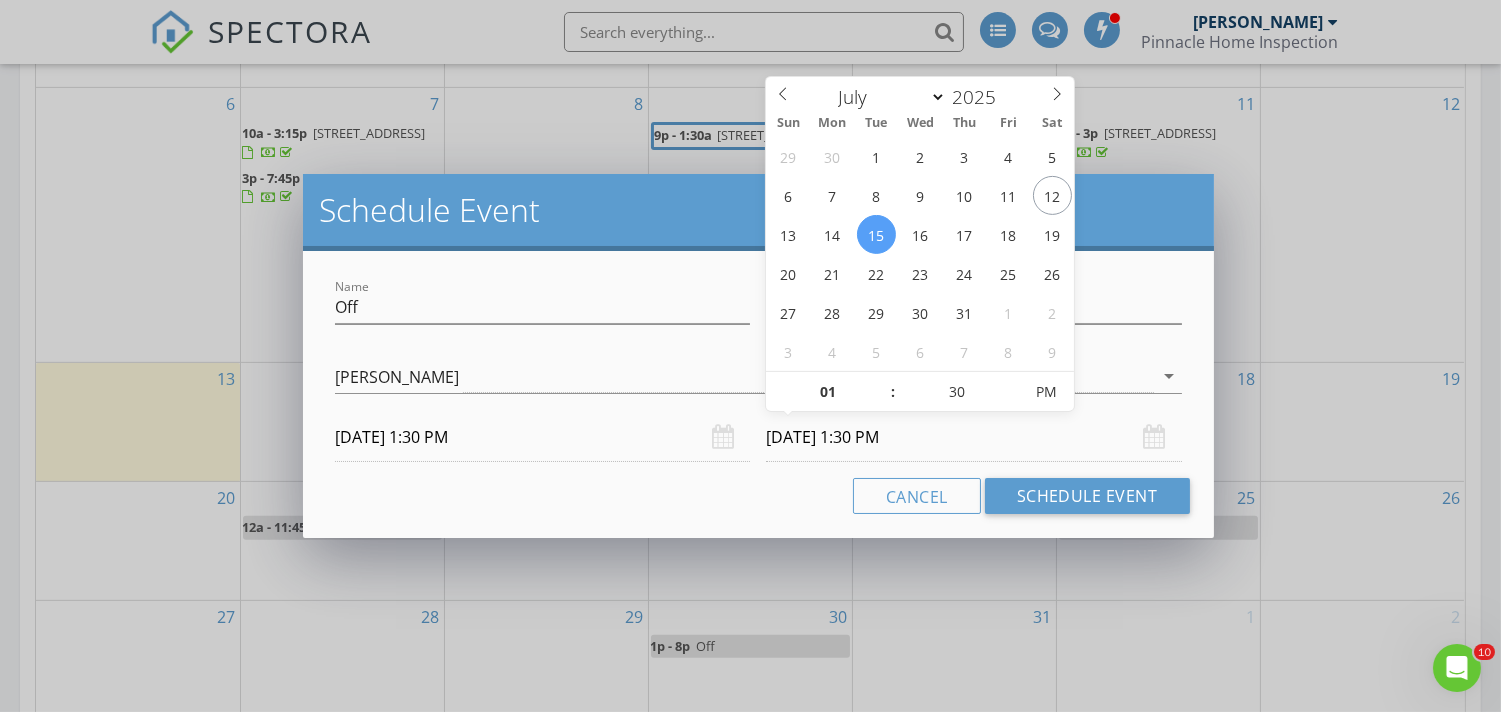 click on "[DATE] 1:30 PM" at bounding box center (973, 437) 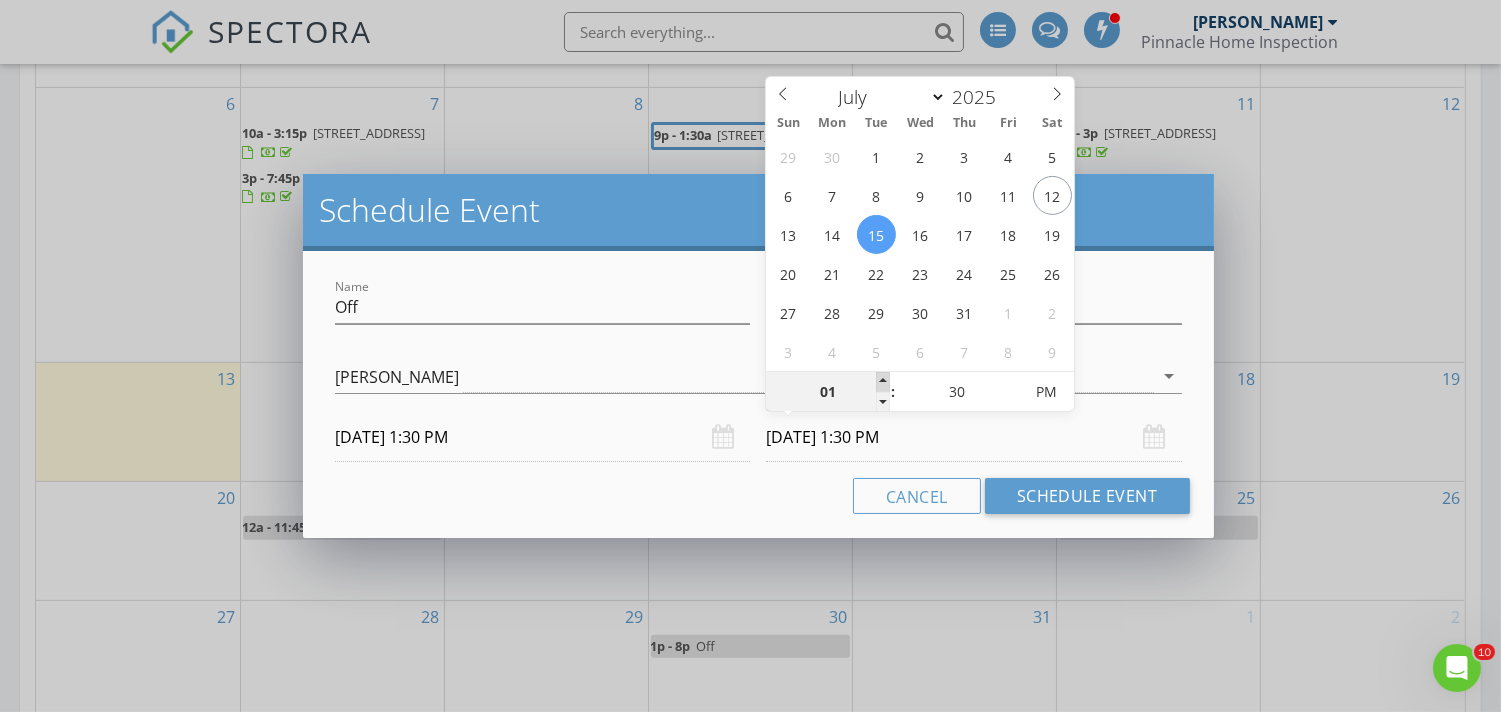 type on "02" 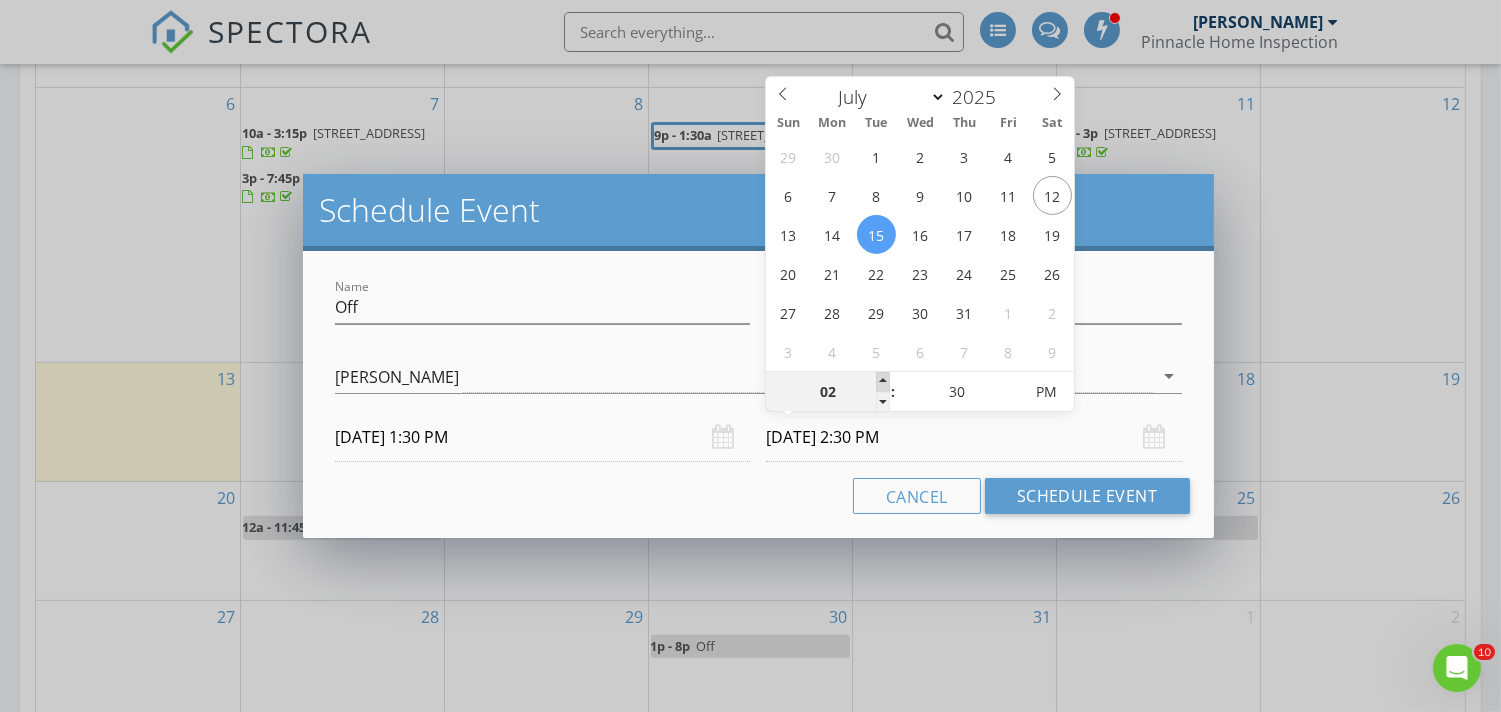 click at bounding box center [883, 382] 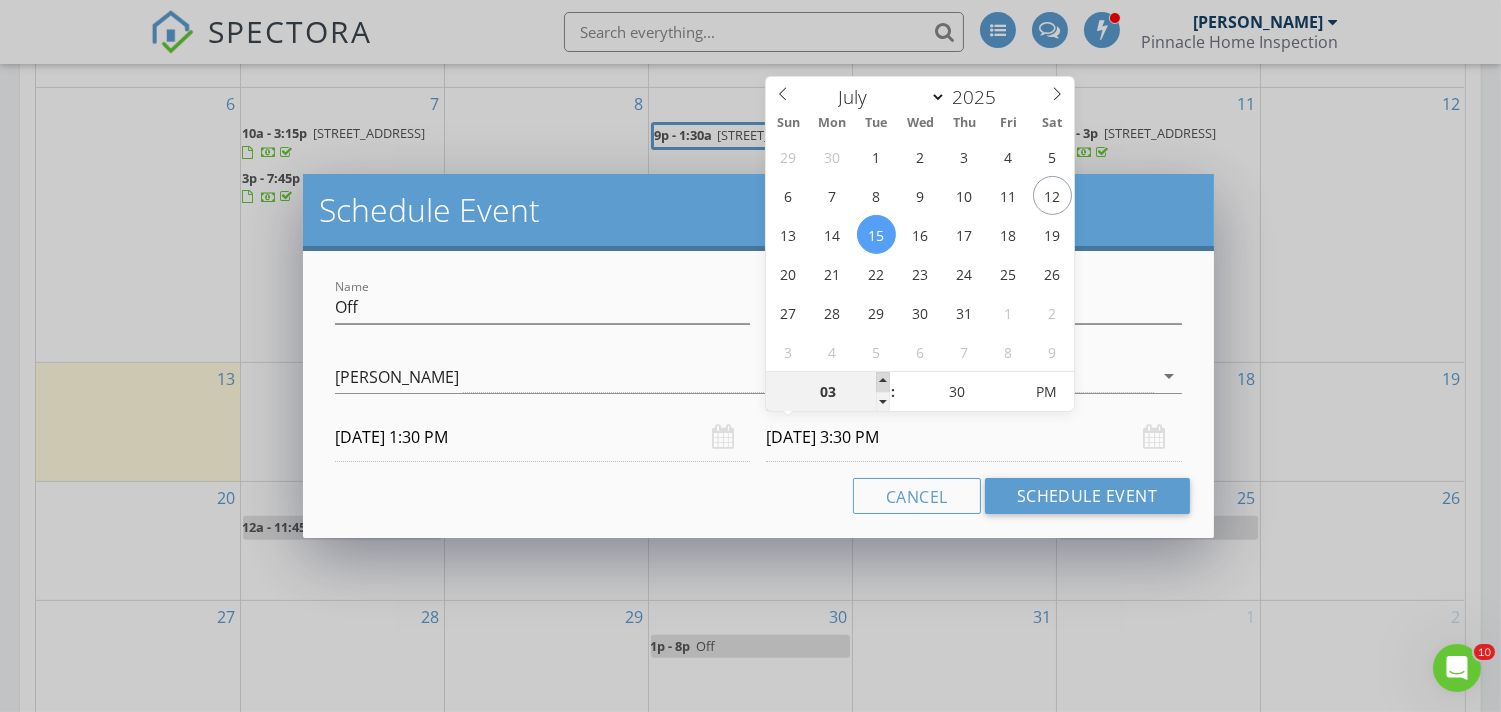 click at bounding box center (883, 382) 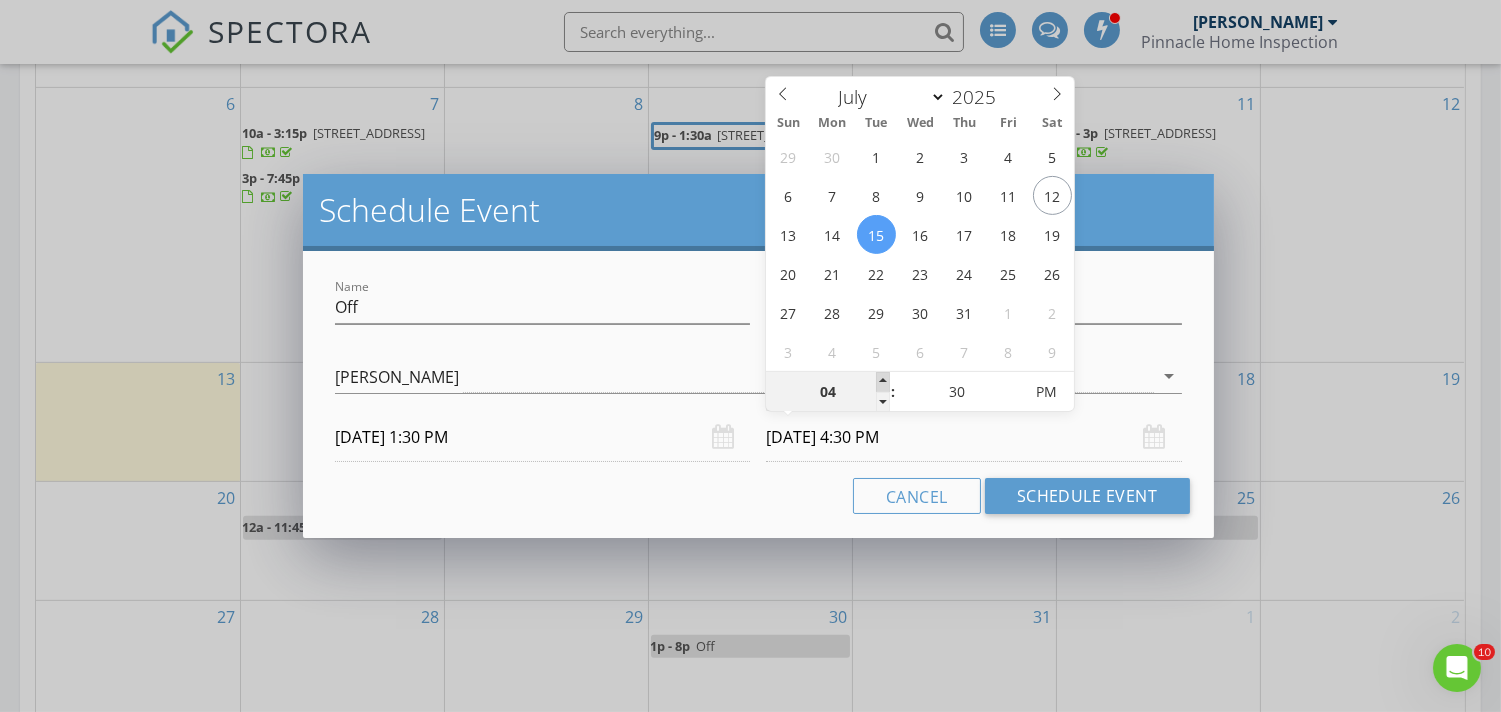 click at bounding box center [883, 382] 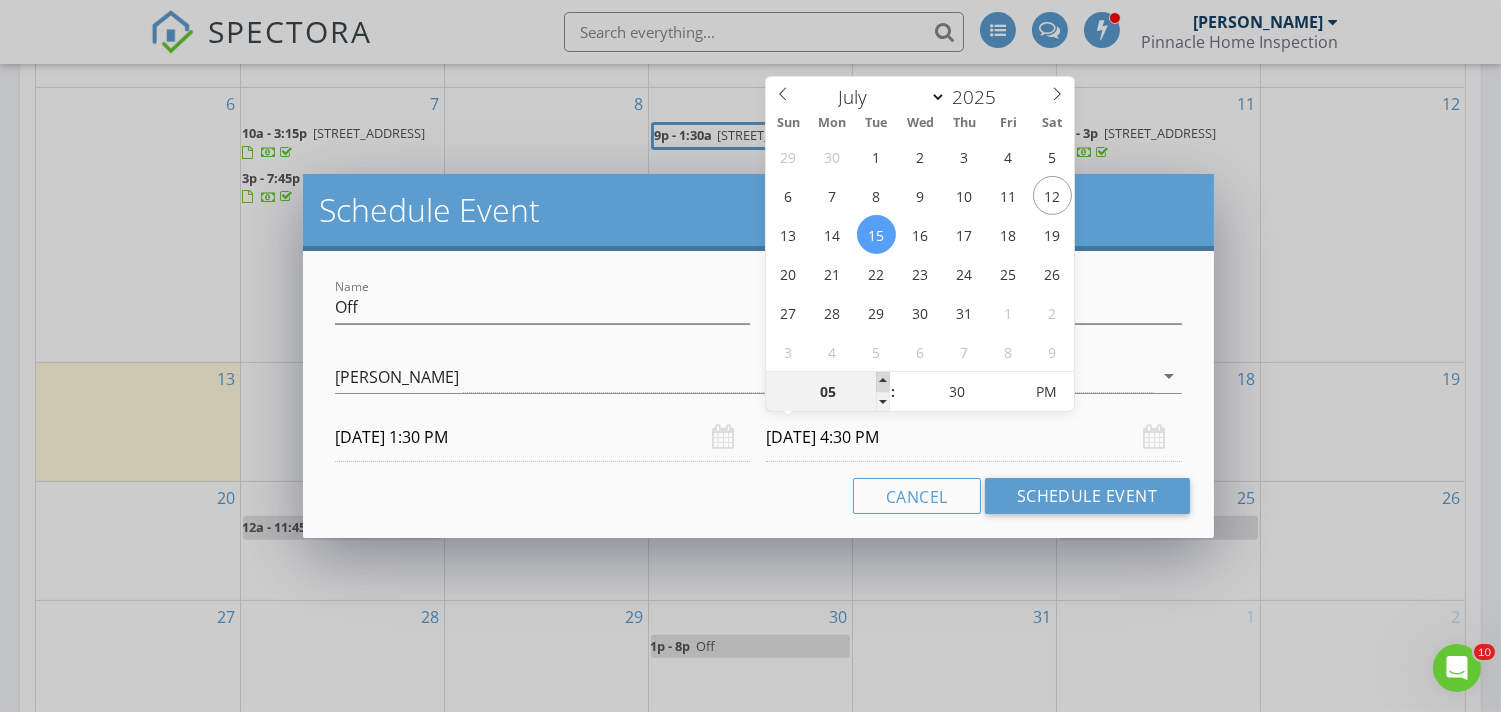 type on "[DATE] 5:30 PM" 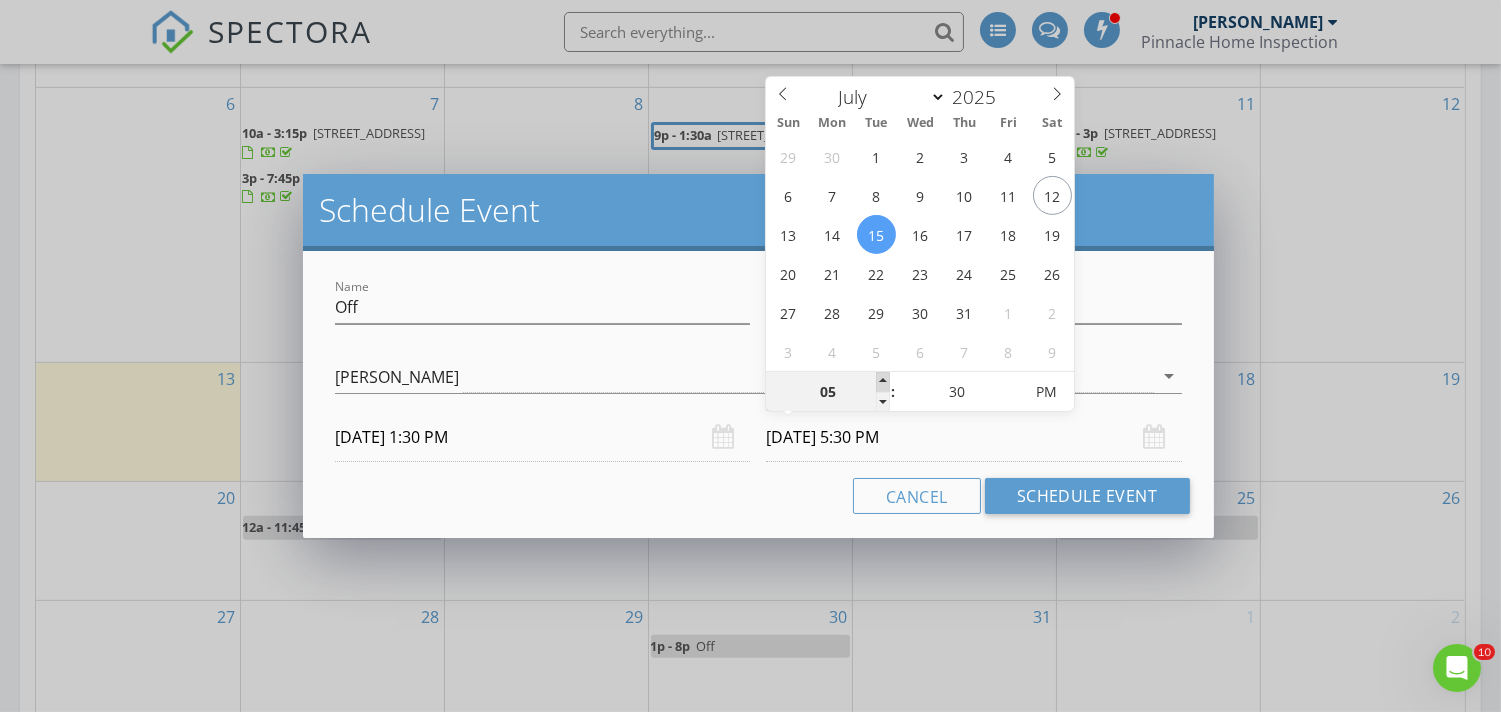 click at bounding box center [883, 382] 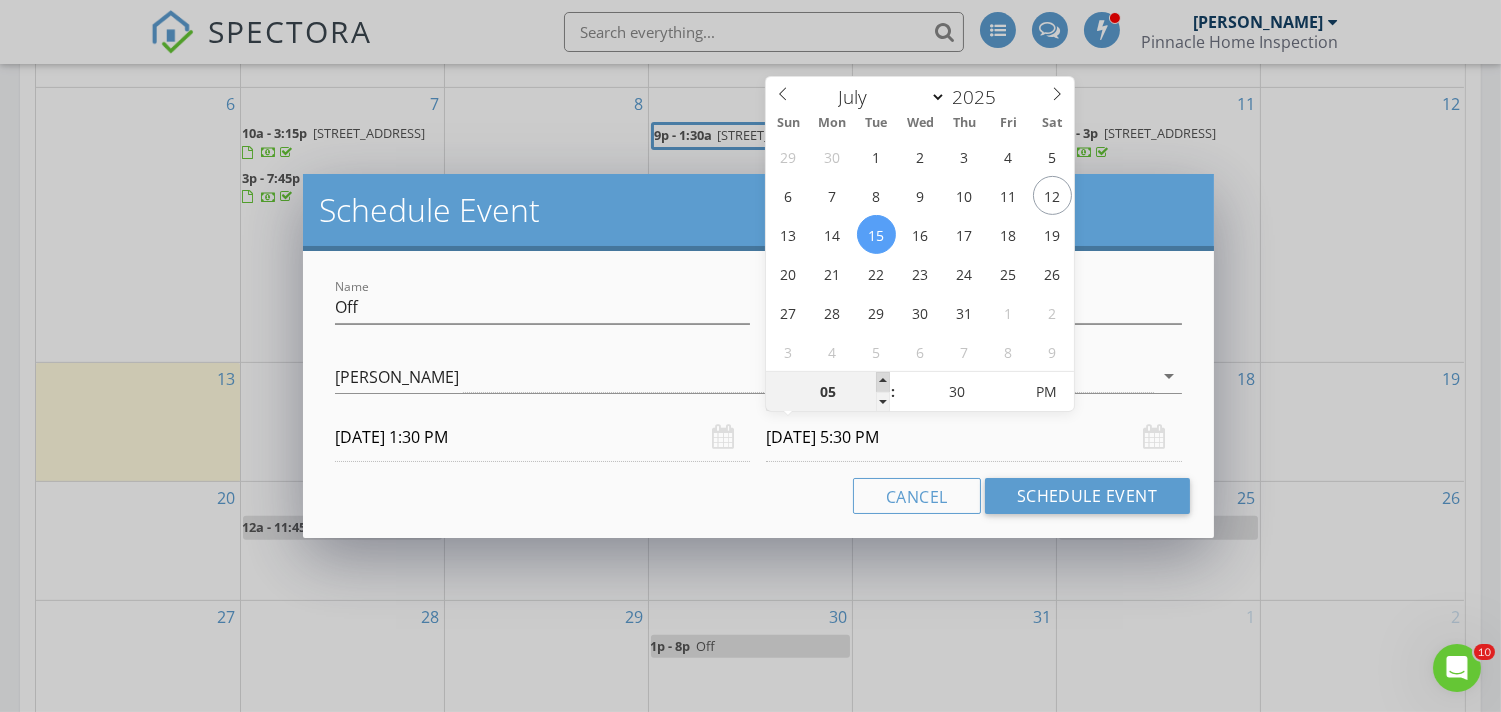 type on "06" 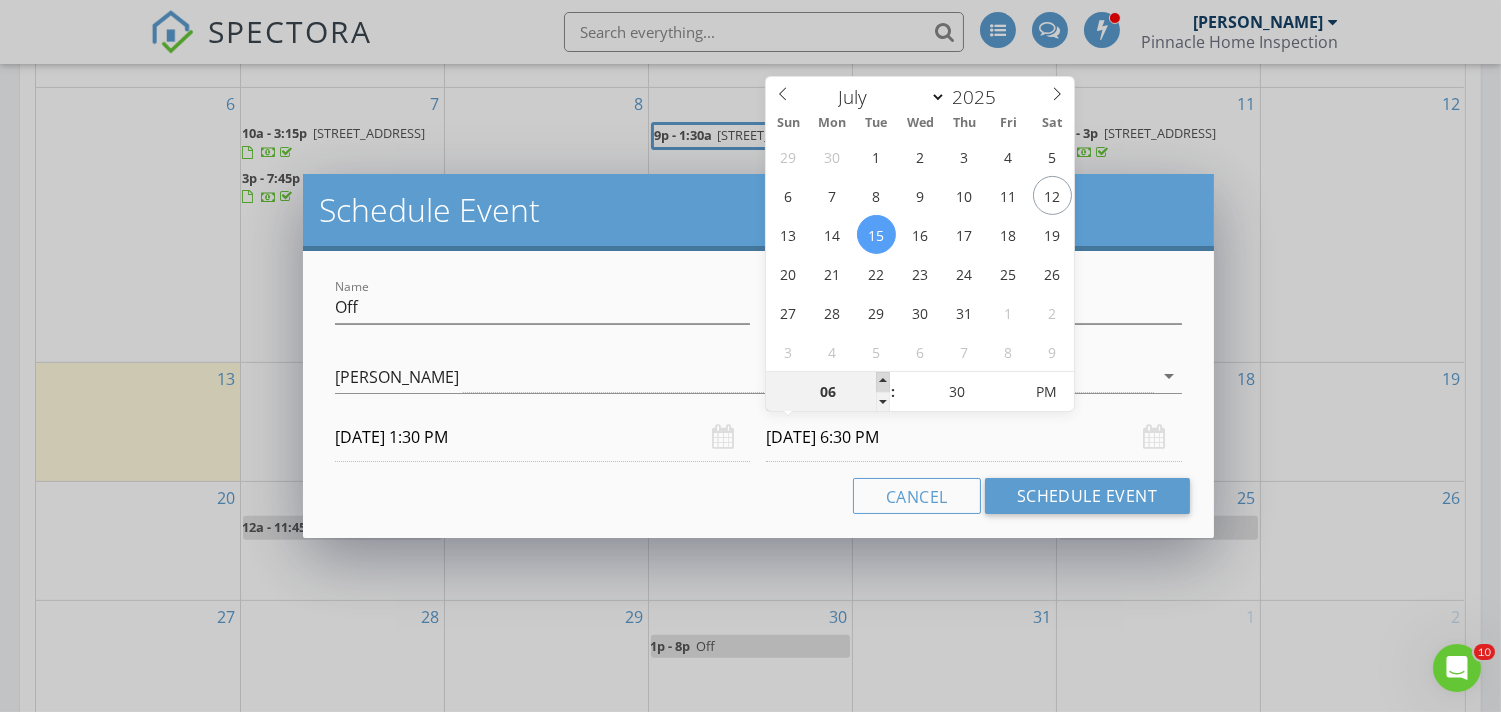 click at bounding box center (883, 382) 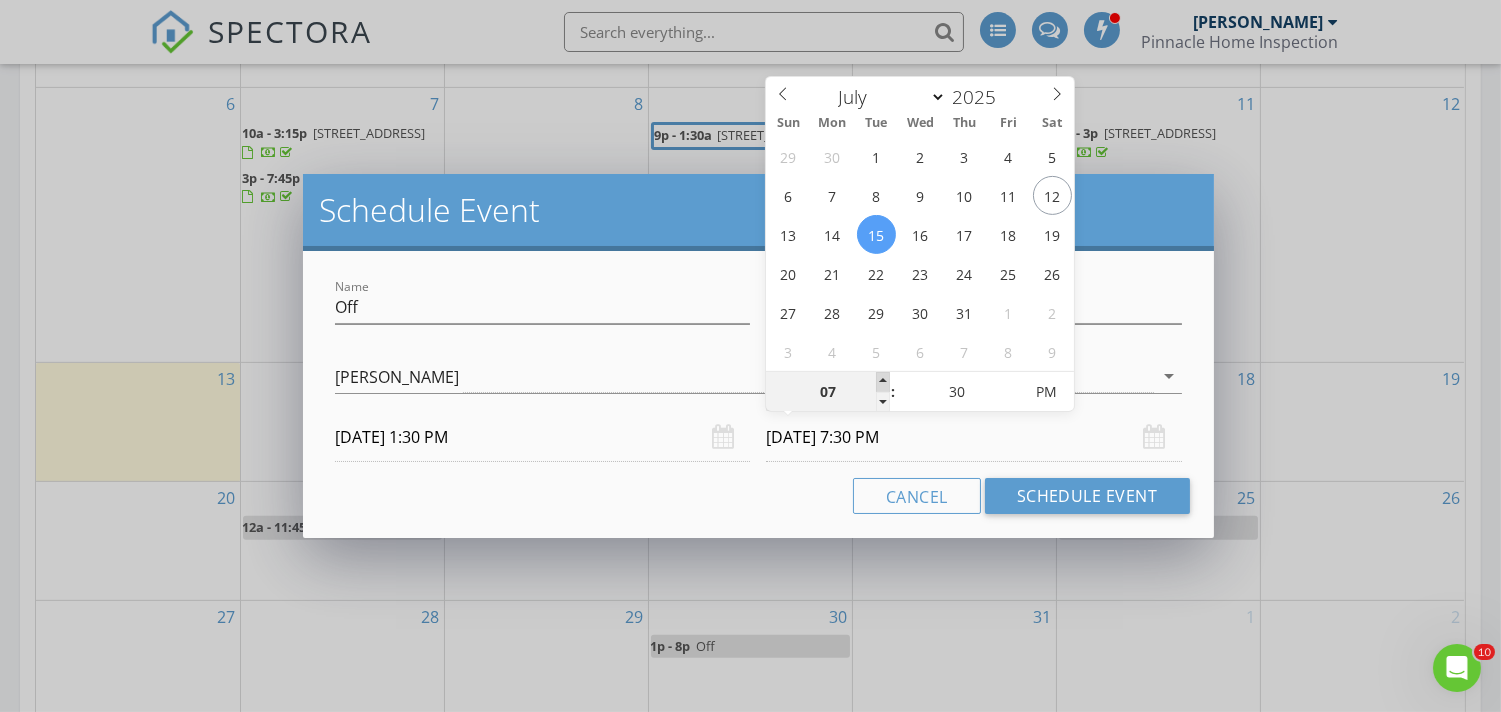 click at bounding box center [883, 382] 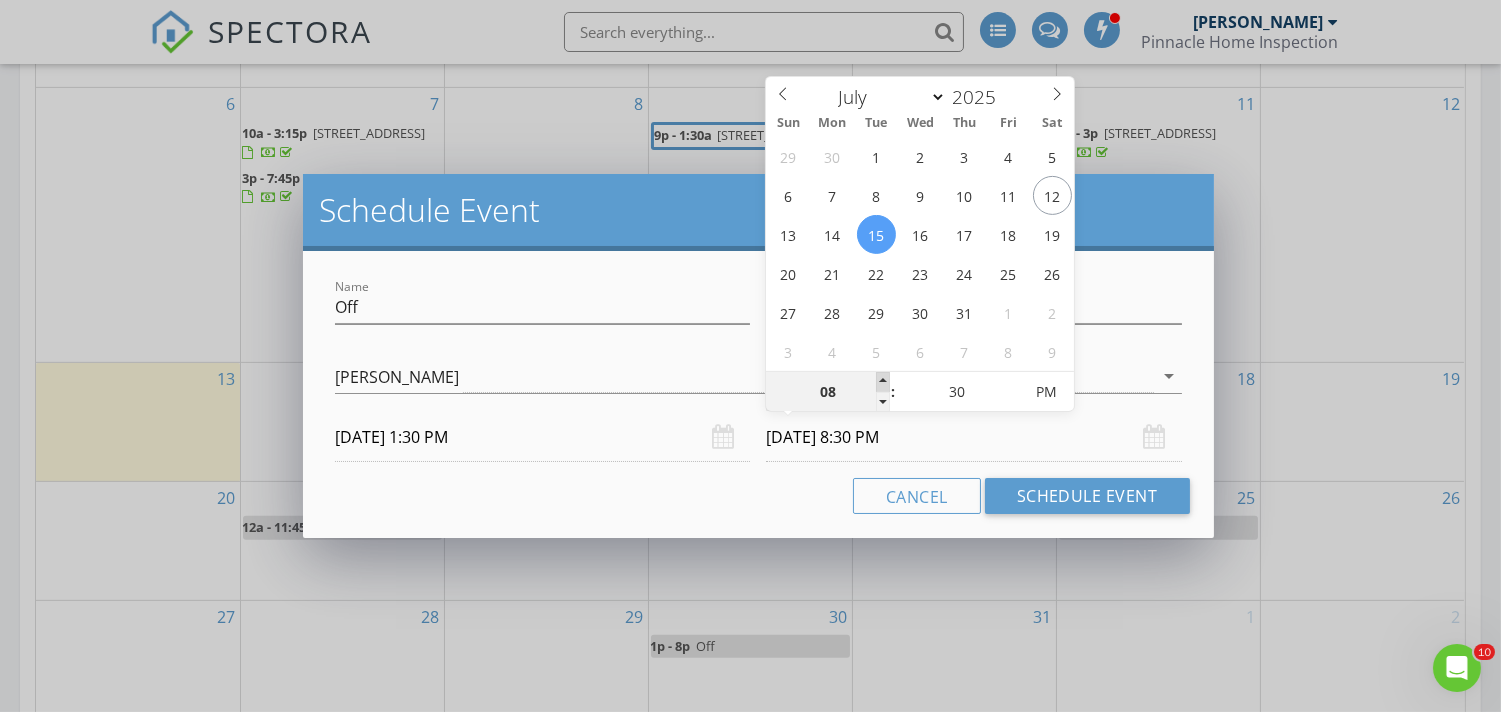 click at bounding box center [883, 382] 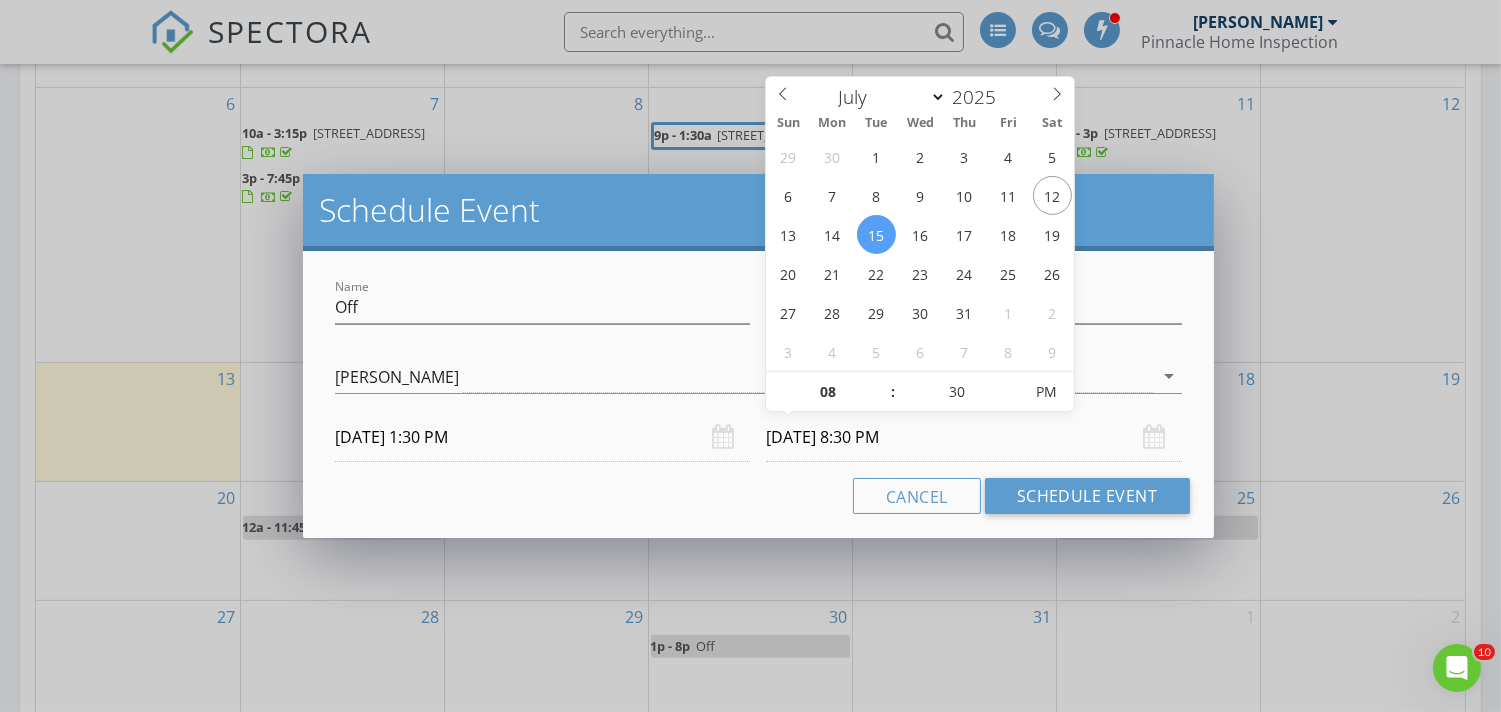 click on "Cancel   Schedule Event" at bounding box center (758, 496) 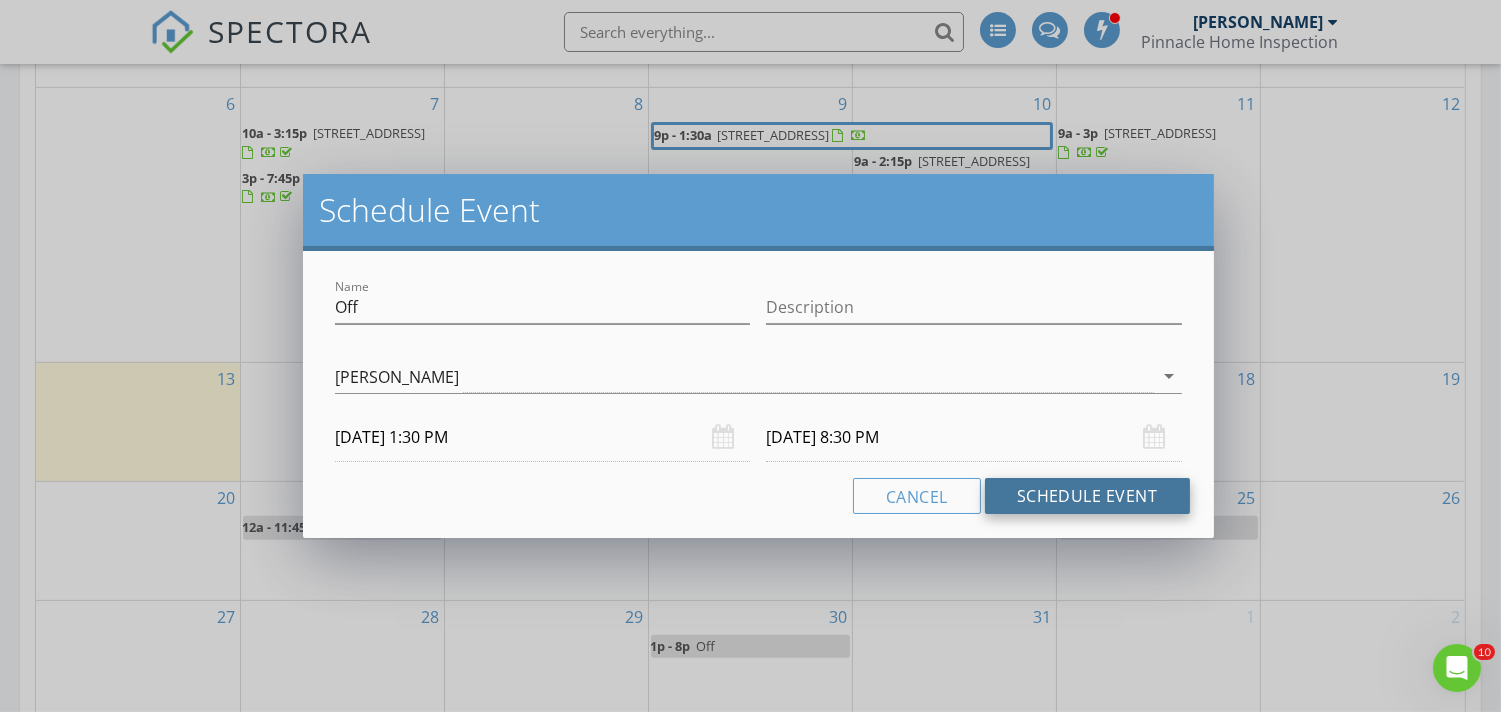 click on "Schedule Event" at bounding box center [1087, 496] 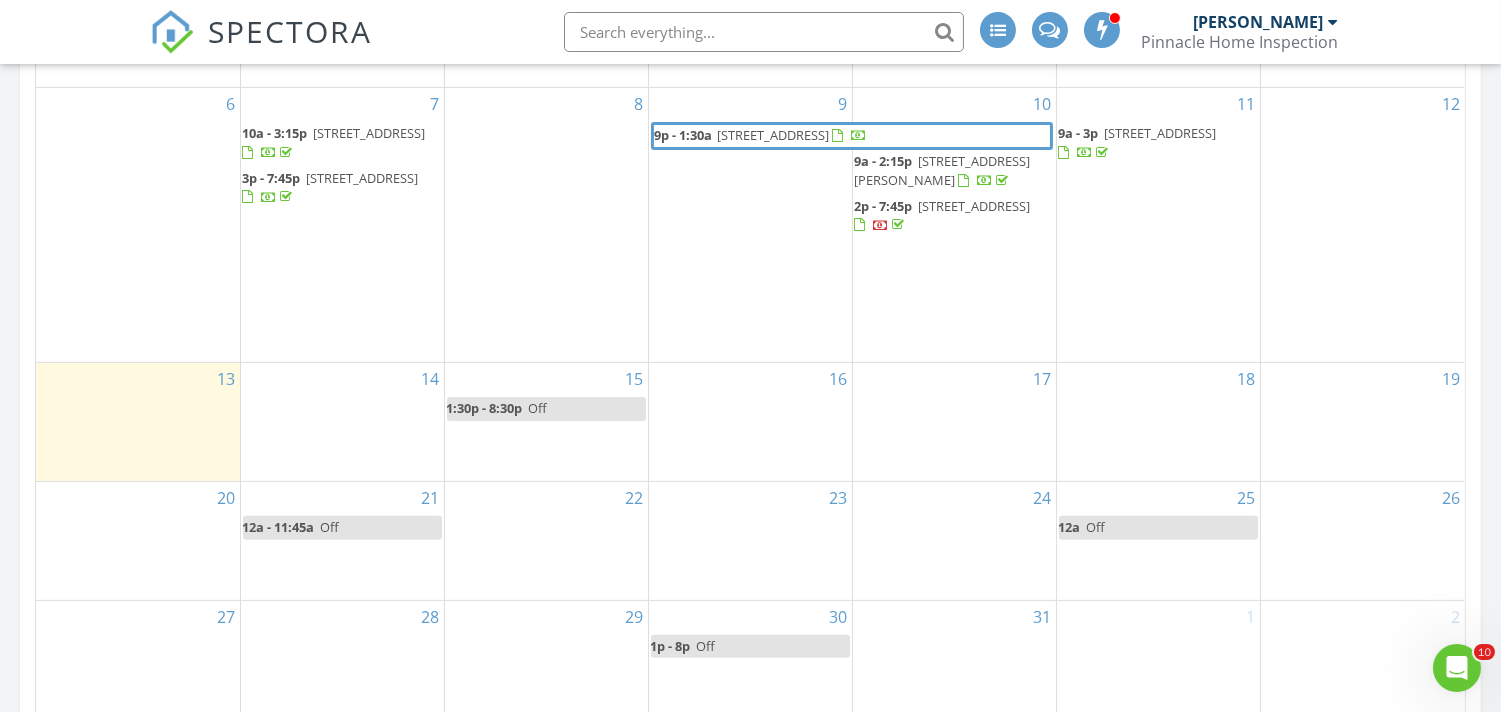 click on "SPECTORA" at bounding box center (290, 31) 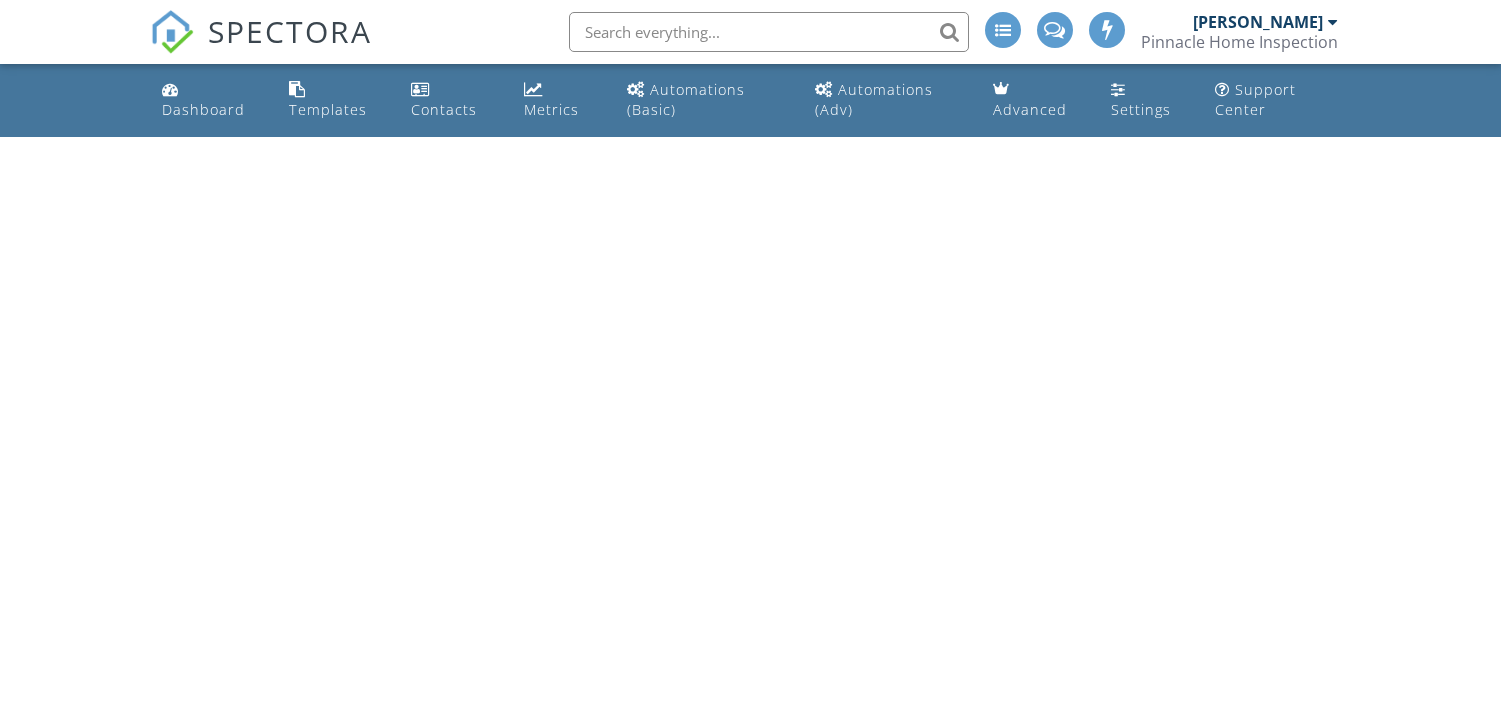 scroll, scrollTop: 0, scrollLeft: 0, axis: both 